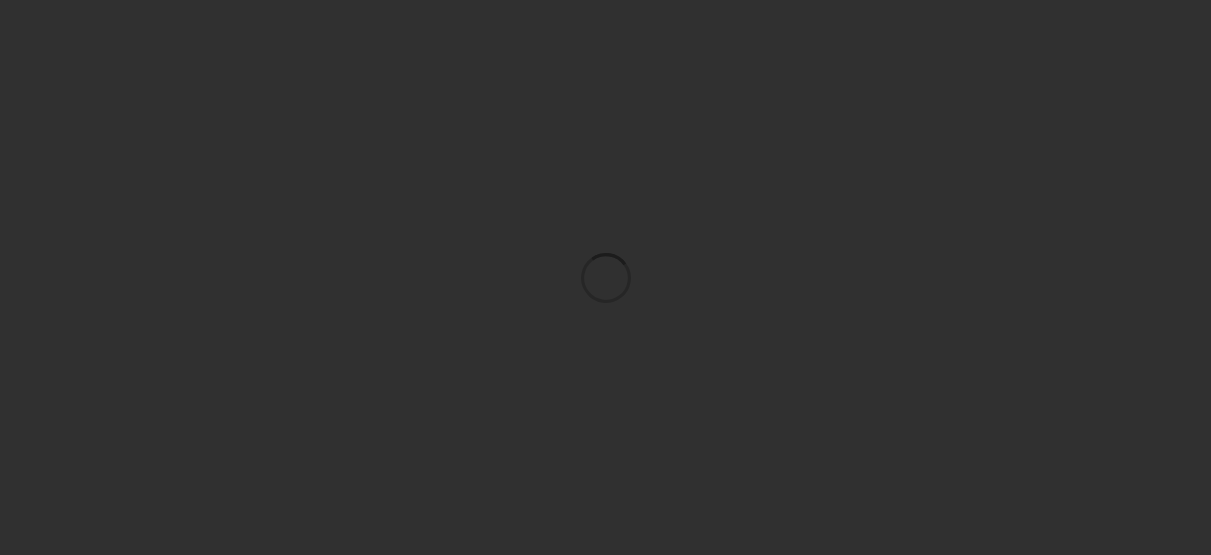 scroll, scrollTop: 0, scrollLeft: 0, axis: both 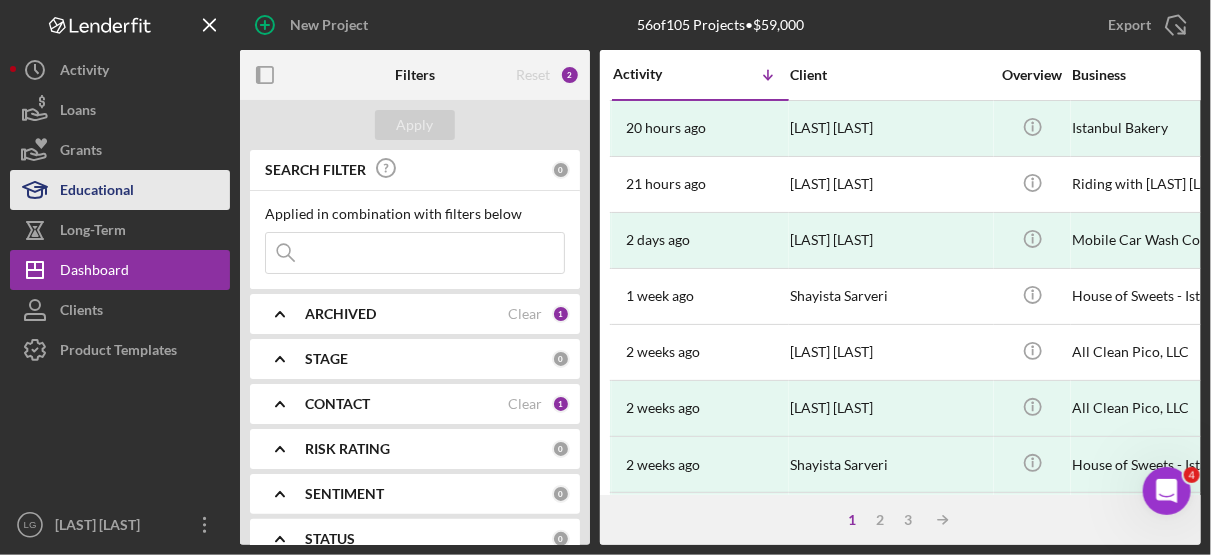 click on "Educational" at bounding box center [97, 192] 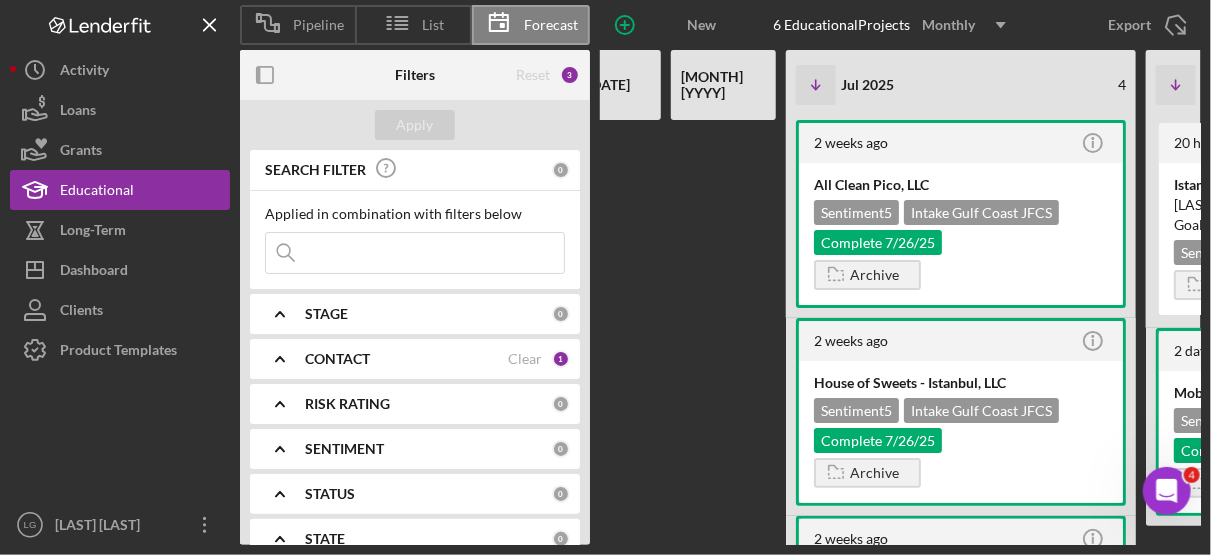scroll, scrollTop: 0, scrollLeft: 185, axis: horizontal 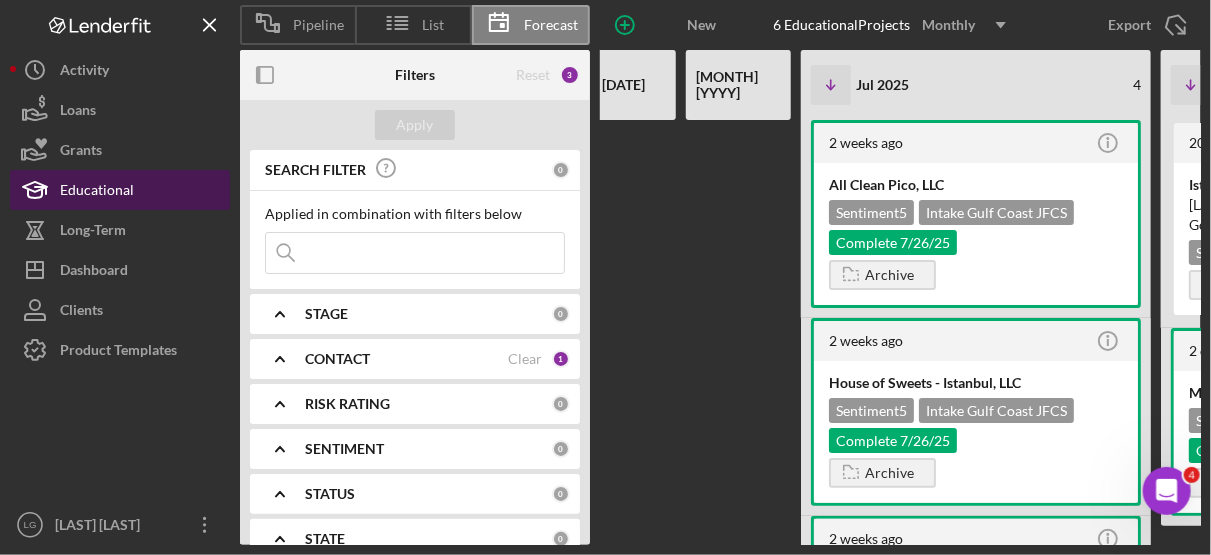 click on "Educational" at bounding box center [120, 190] 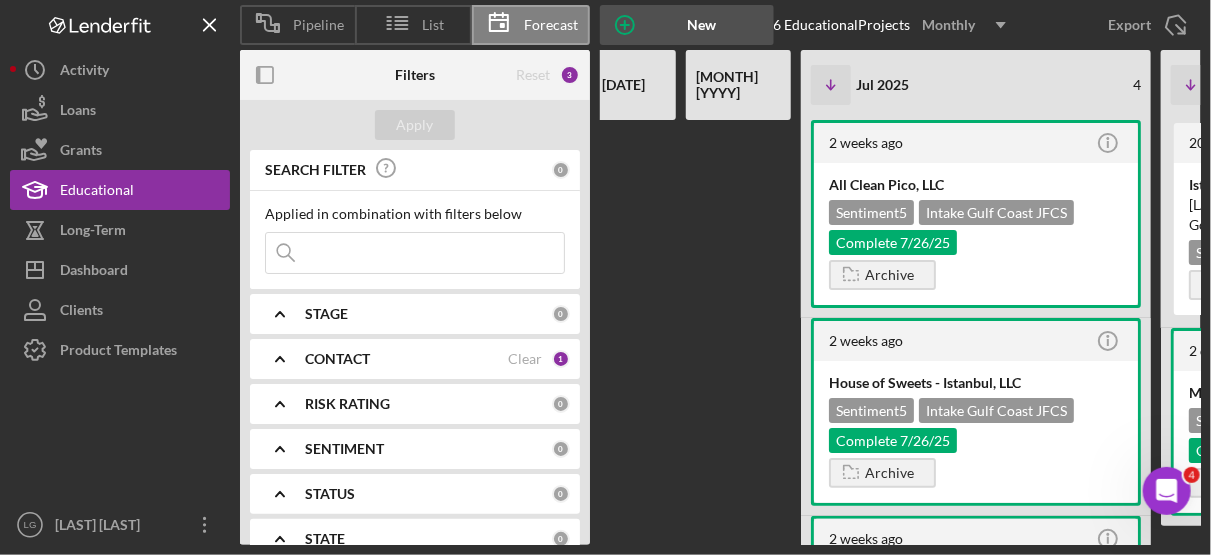 click on "New Educational Project" at bounding box center (702, 25) 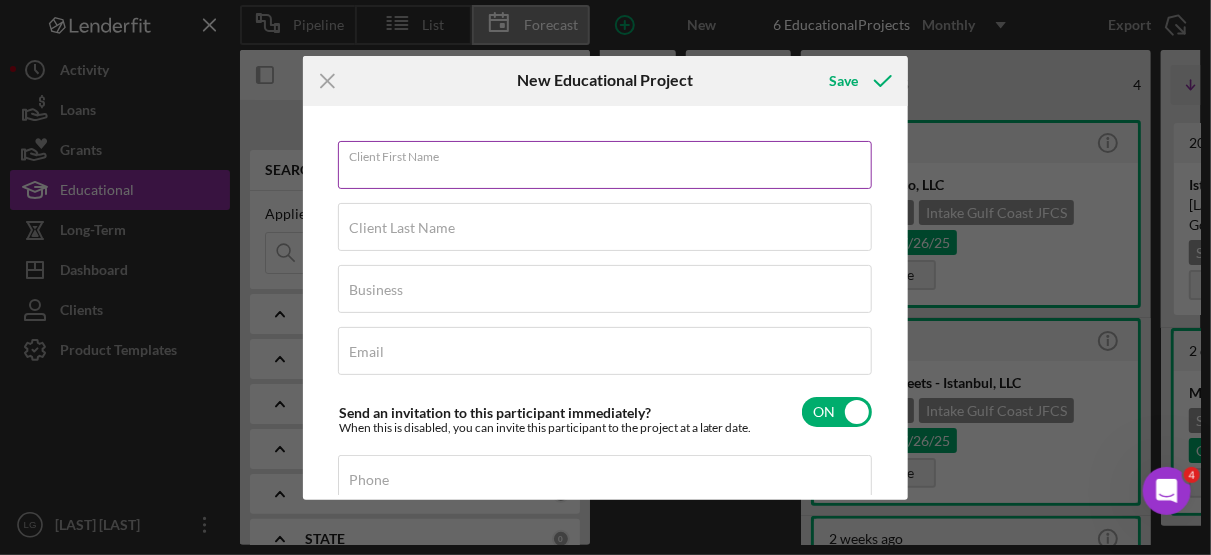 click on "Client First Name" at bounding box center (605, 165) 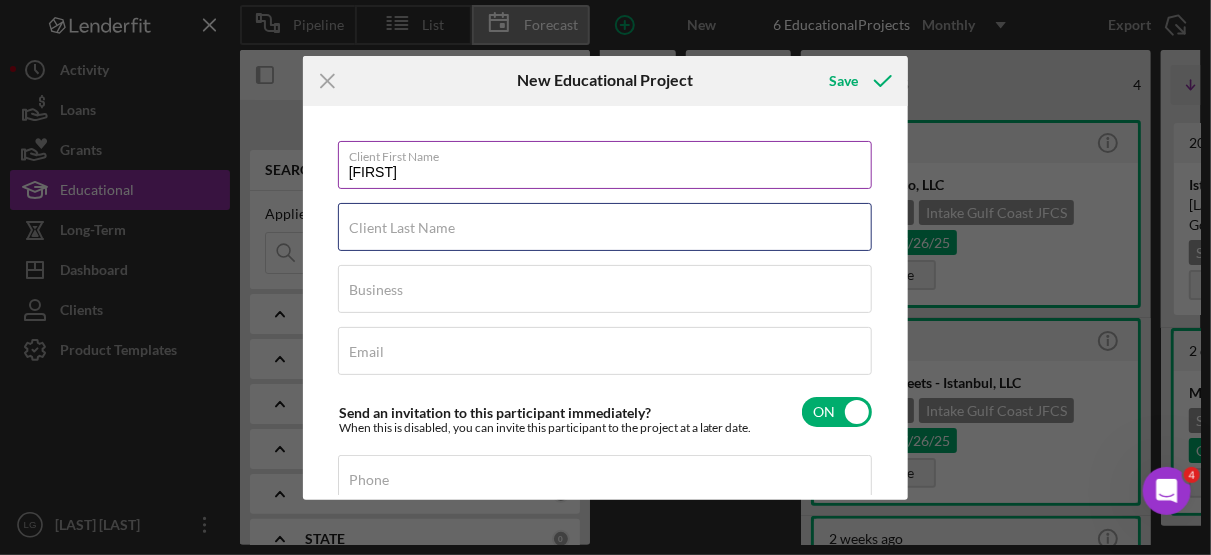 type on "[LAST]" 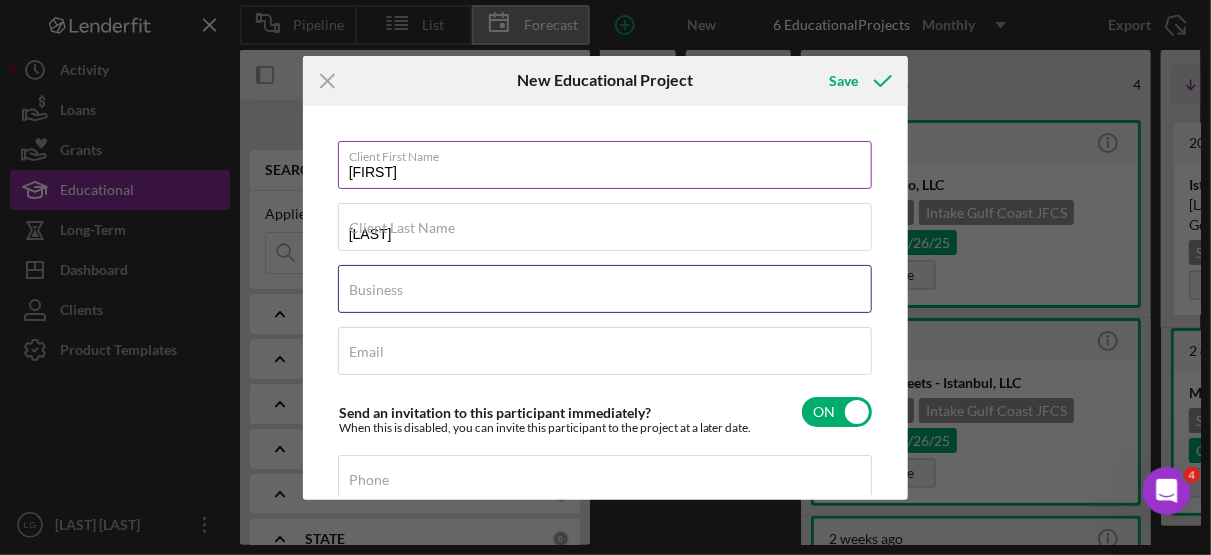 type on "Used Car Sells" 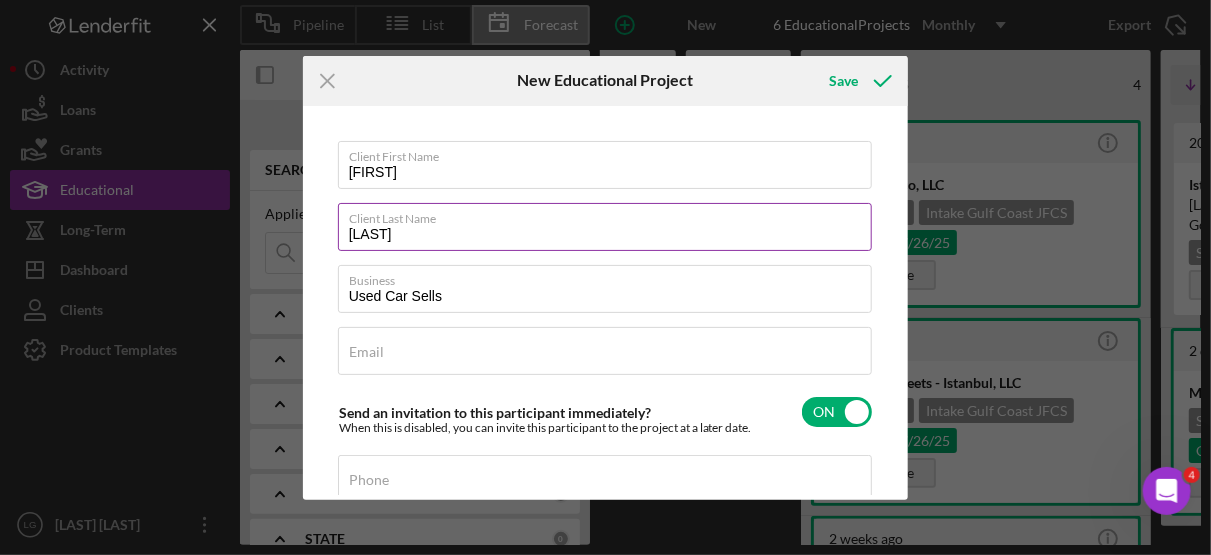 click on "[LAST]" at bounding box center (605, 227) 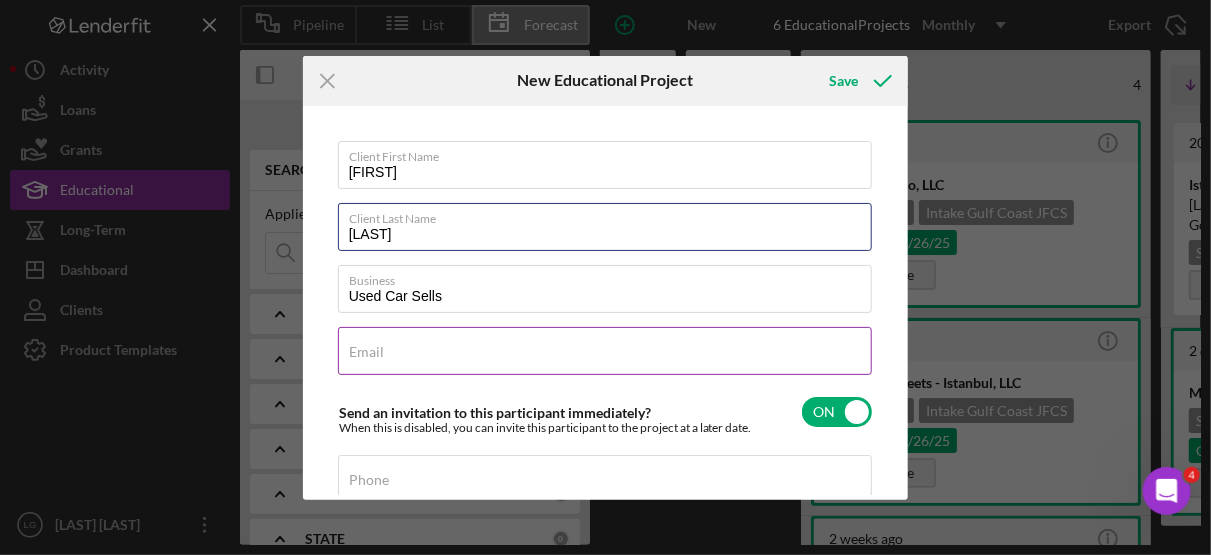 type on "[LAST]" 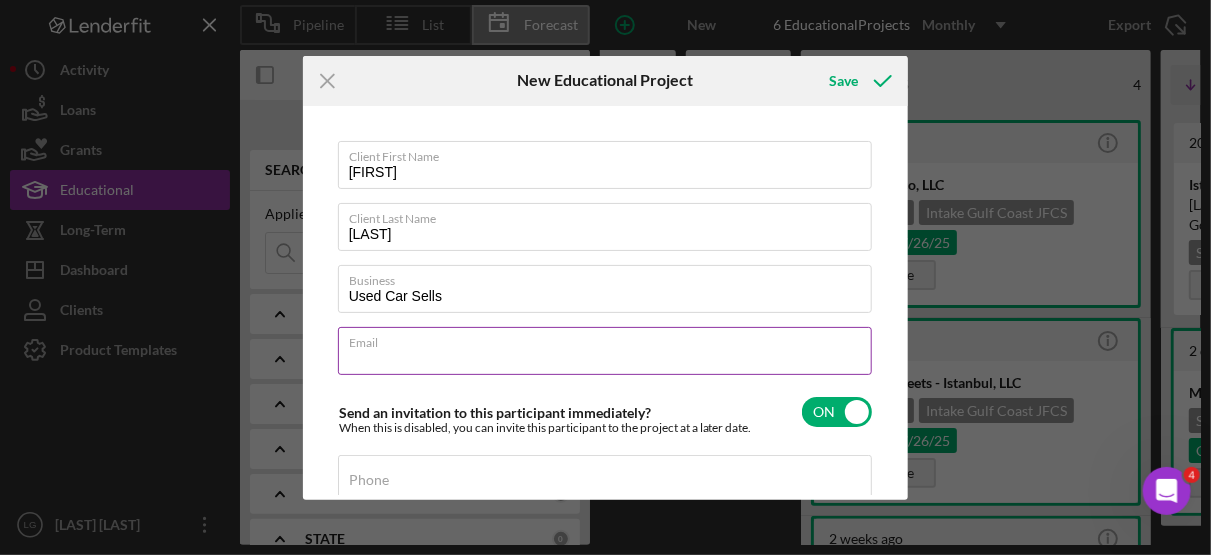 click on "Email" at bounding box center [605, 351] 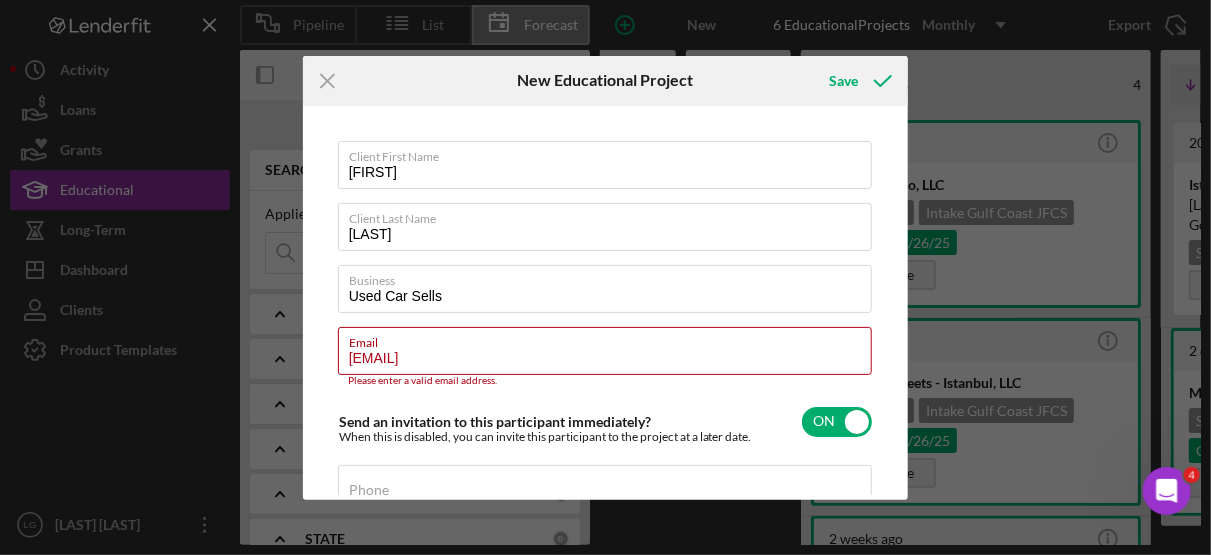 click on "Client First Name [LAST] Client Last Name [LAST] Business Used Car Sells Email [EMAIL], Please enter a valid email address. Send an invitation to this participant immediately? When this is disabled, you can invite this participant to the project at a later date. ON Phone Product Icon/Dropdown Arrow Weekly Status Update OFF Client Inactivity OFF" at bounding box center (606, 303) 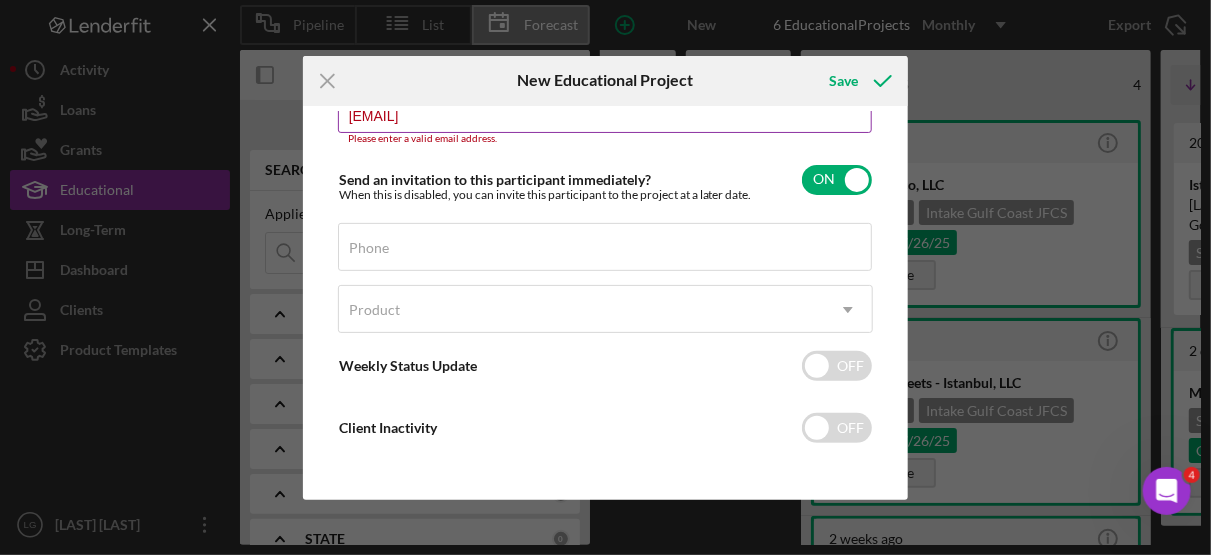 click on "[EMAIL]" at bounding box center (605, 109) 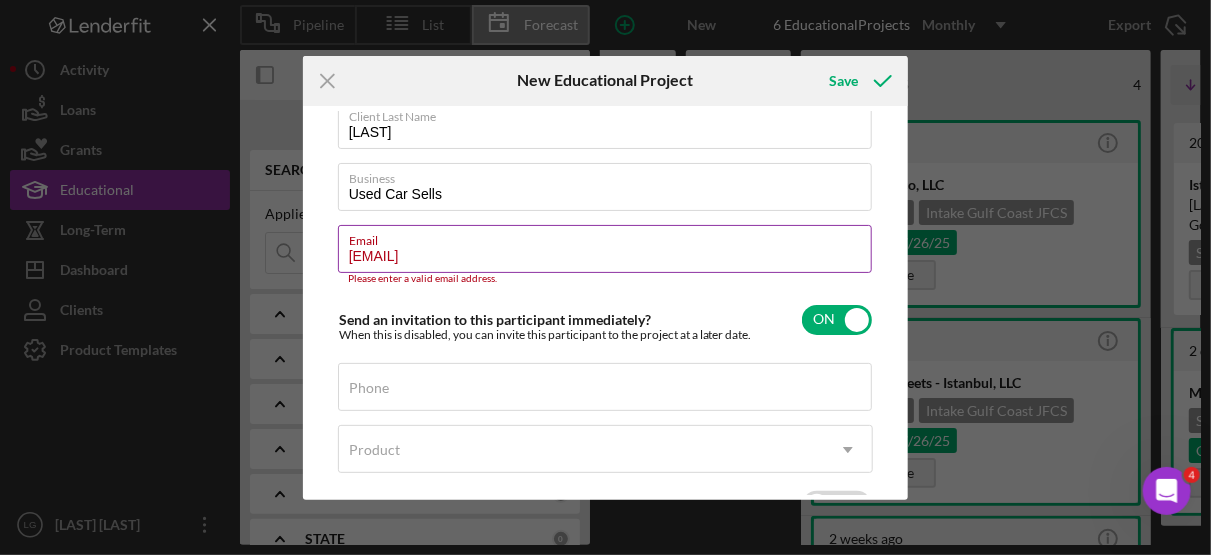 scroll, scrollTop: 80, scrollLeft: 0, axis: vertical 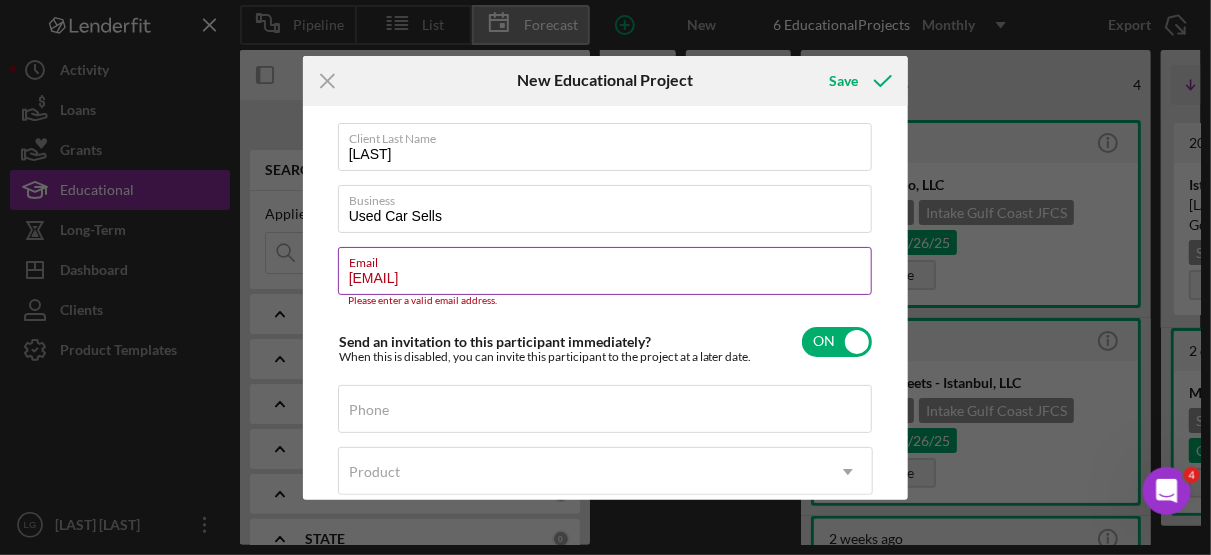 click on "[EMAIL]" at bounding box center [605, 271] 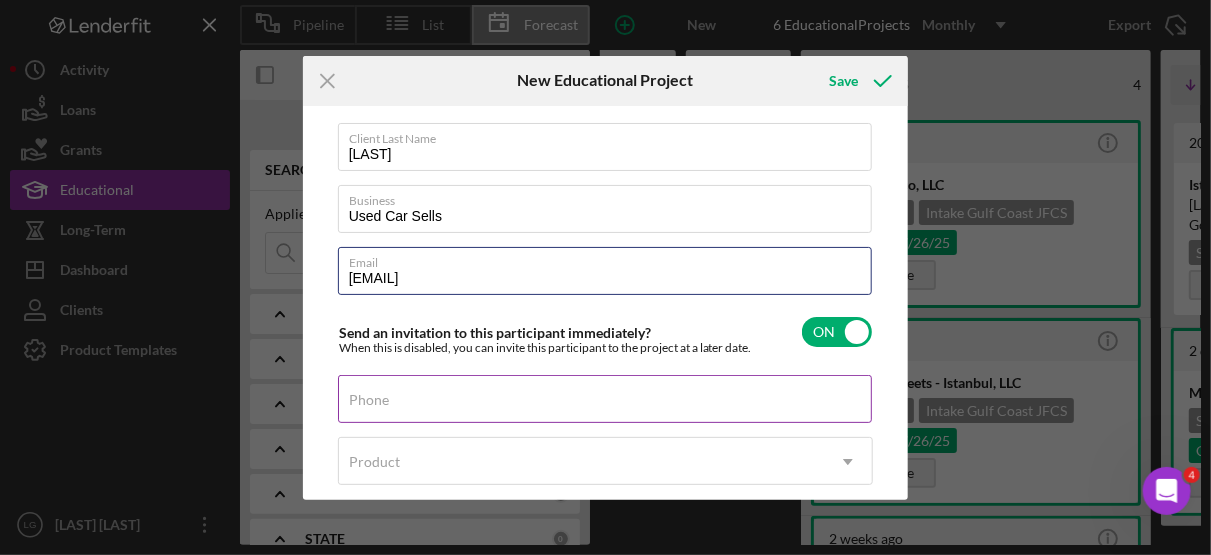 type on "[EMAIL]" 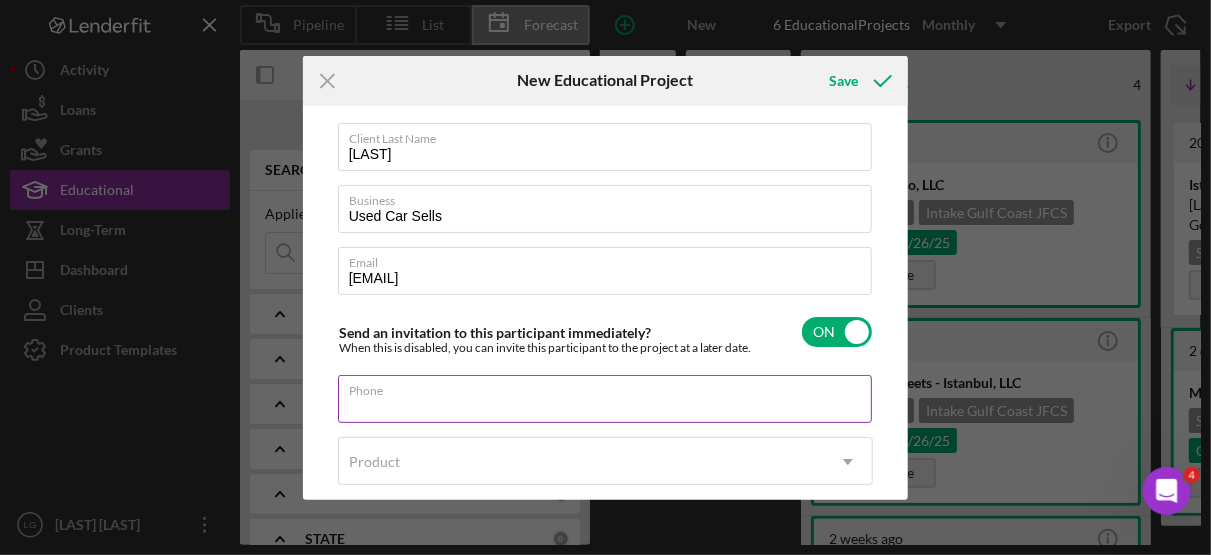 click on "Phone" at bounding box center [605, 399] 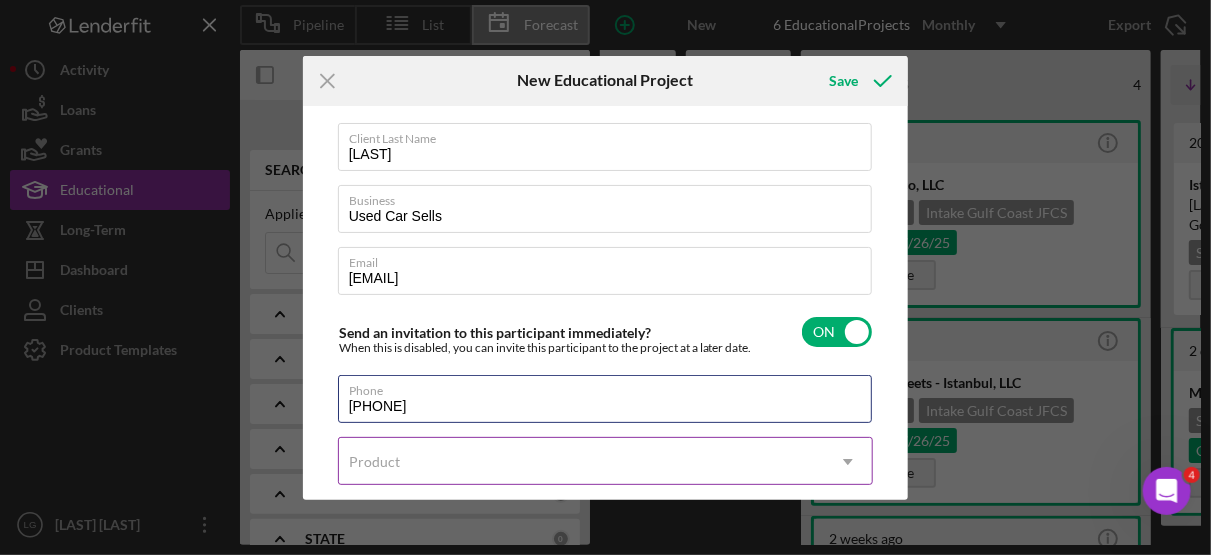 type on "[PHONE]" 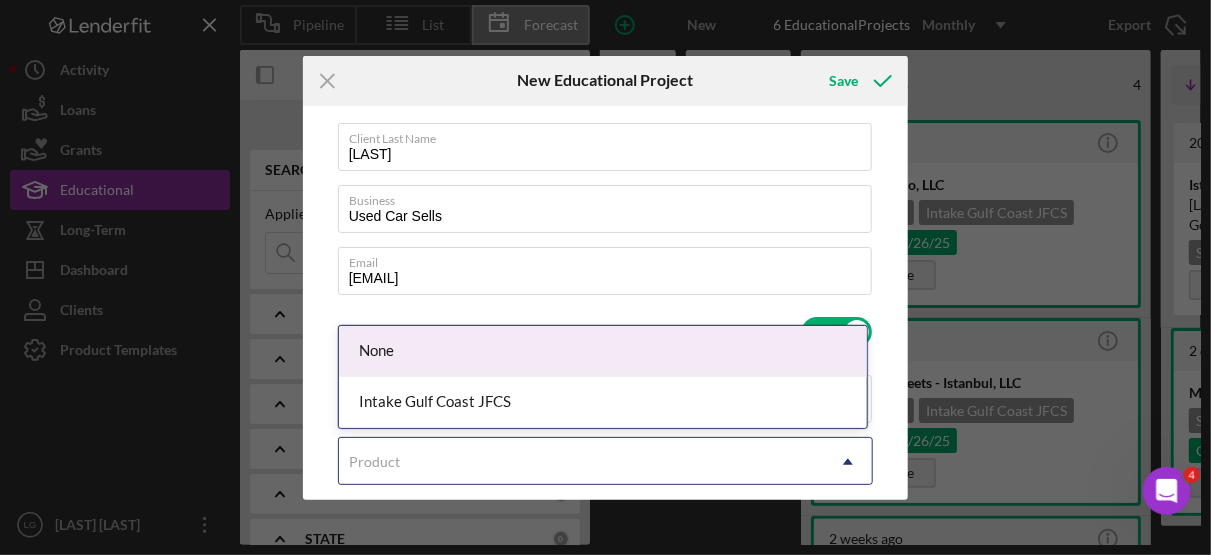 click on "Icon/Dropdown Arrow" 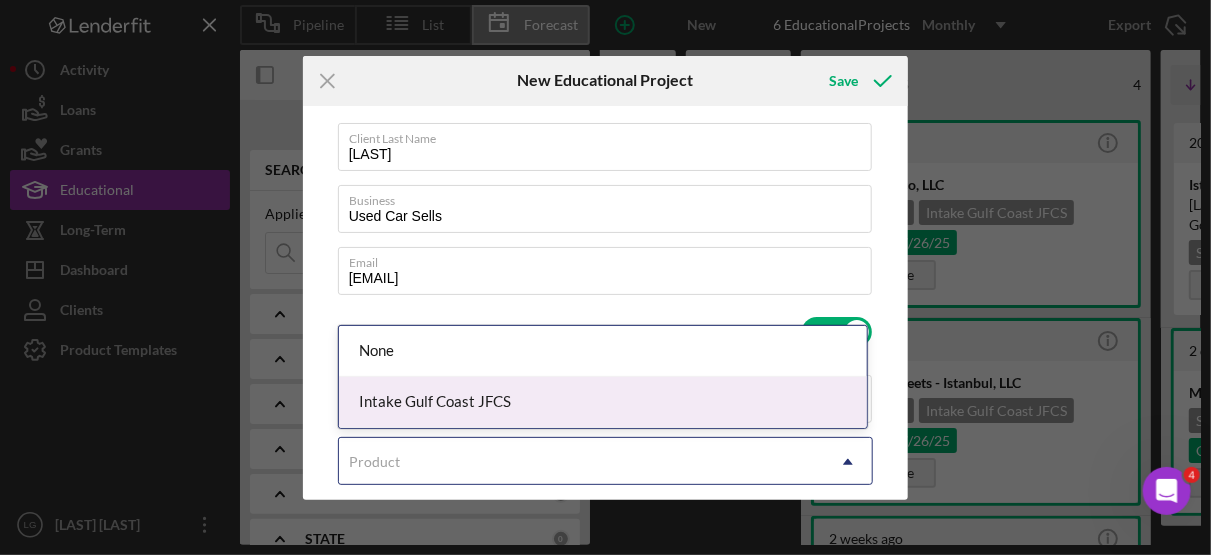click on "Intake Gulf Coast JFCS" at bounding box center [603, 402] 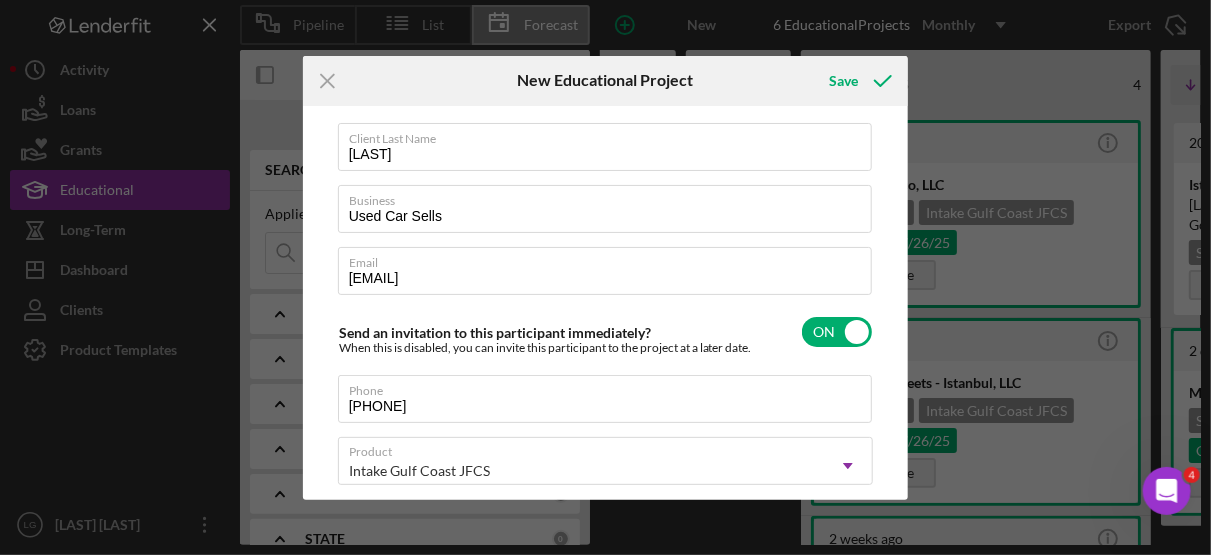 scroll, scrollTop: 233, scrollLeft: 0, axis: vertical 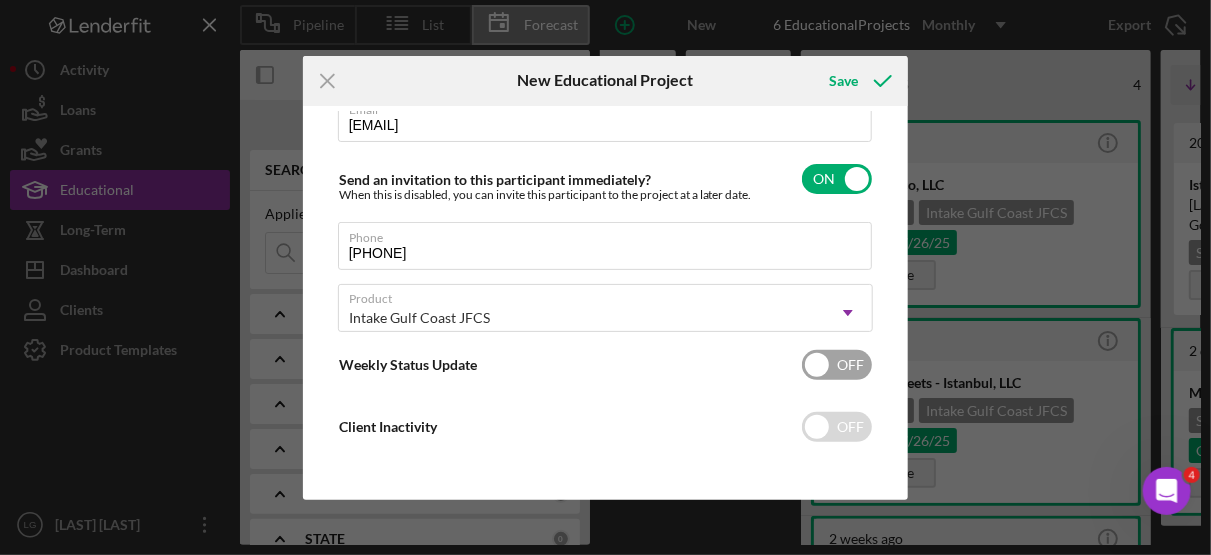 click at bounding box center (837, 365) 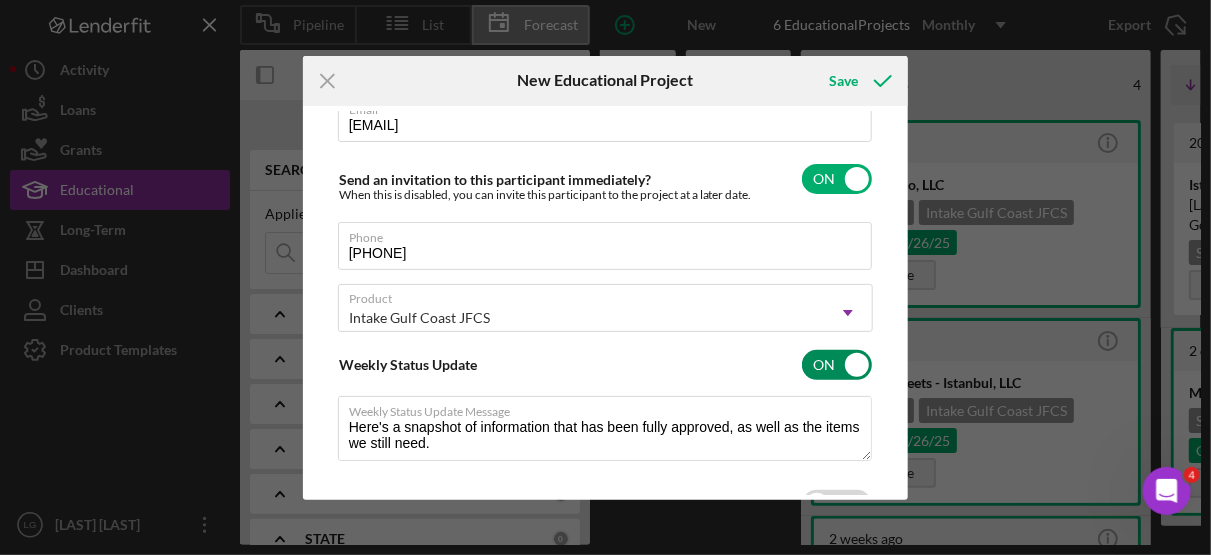 type on "Here's a snapshot of information that has been fully approved, as well as the items we still need.
If you've worked up to a milestone (purple) item, then the ball is our court. We'll respond as soon as we can." 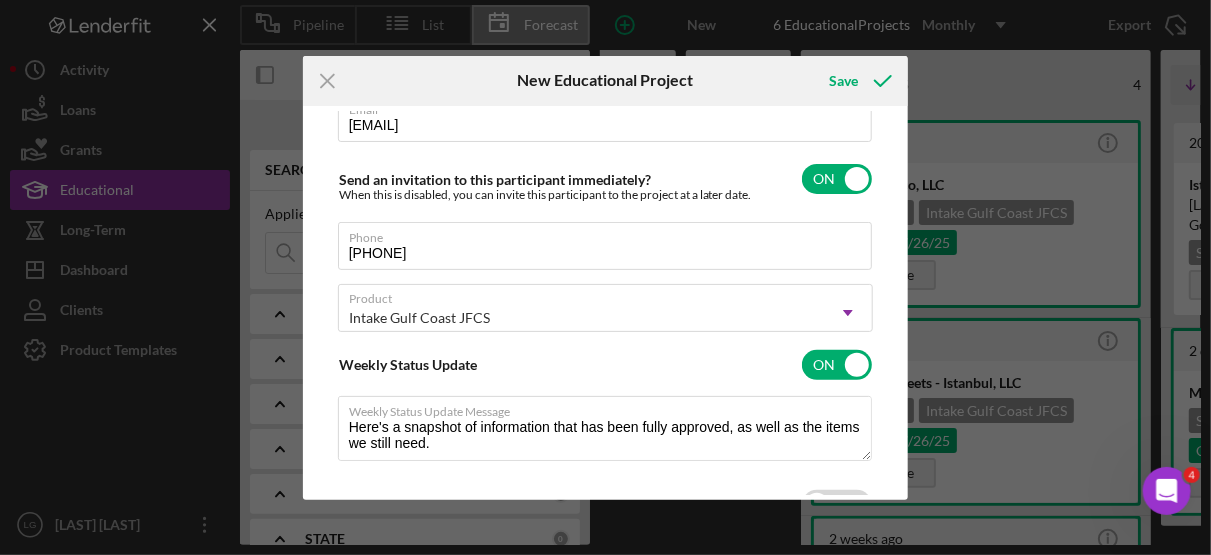 click on "Client First Name [LAST] Client Last Name [LAST] Business Used Car Sells Email [EMAIL] Send an invitation to this participant immediately? When this is disabled, you can invite this participant to the project at a later date. ON Phone [PHONE] Product Intake Gulf Coast JFCS Icon/Dropdown Arrow Weekly Status Update ON Weekly Status Update Message Here's a snapshot of information that has been fully approved, as well as the items we still need.
If you've worked up to a milestone (purple) item, then the ball is our court. We'll respond as soon as we can. Client Inactivity OFF" at bounding box center (606, 303) 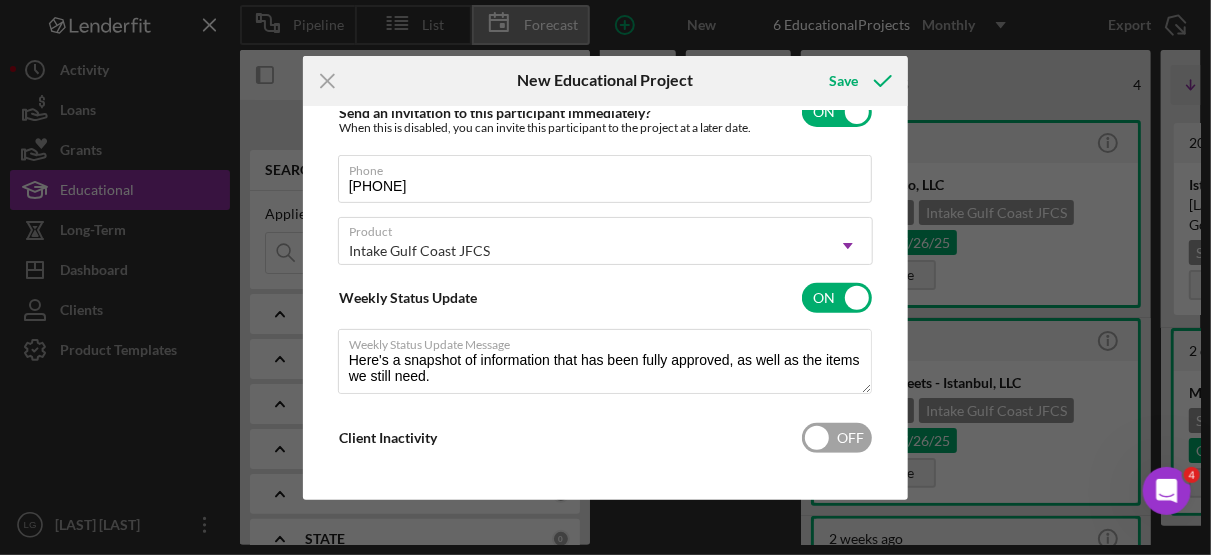 click at bounding box center [837, 438] 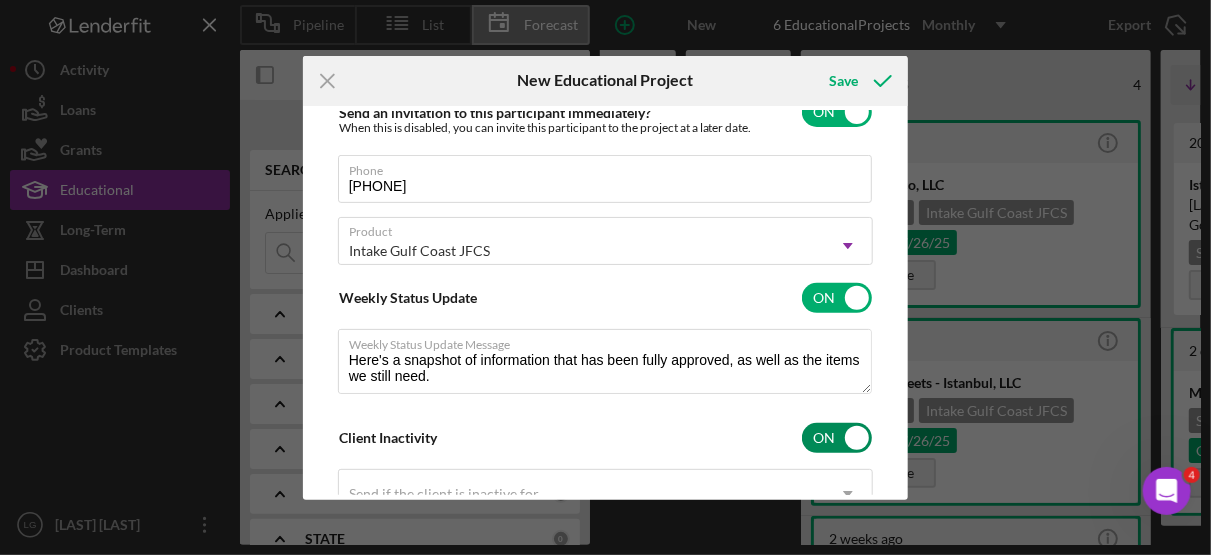 click at bounding box center [837, 438] 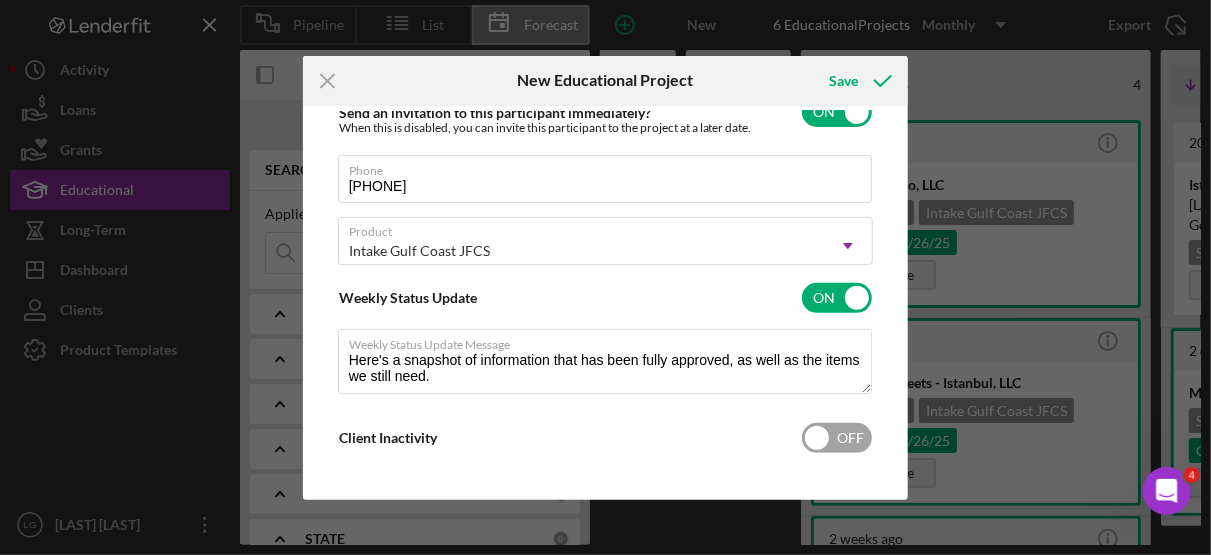 type on "Here's a snapshot of information that has been fully approved, as well as the items we still need.
If you've worked up to a milestone (purple) item, then the ball is our court. We'll respond as soon as we can." 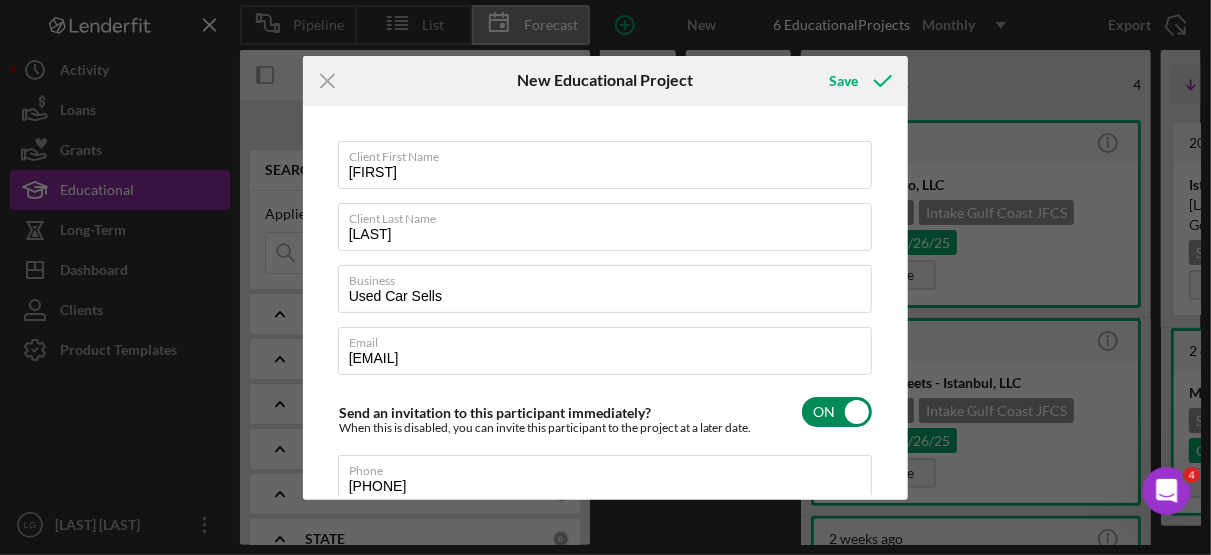 click at bounding box center [837, 412] 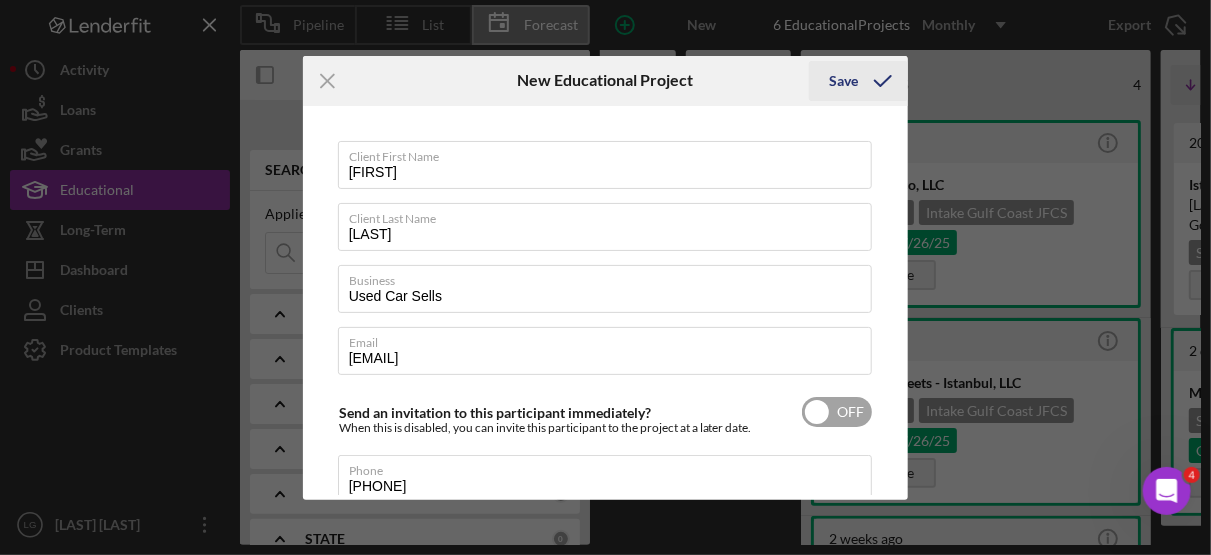click on "Save" at bounding box center [843, 81] 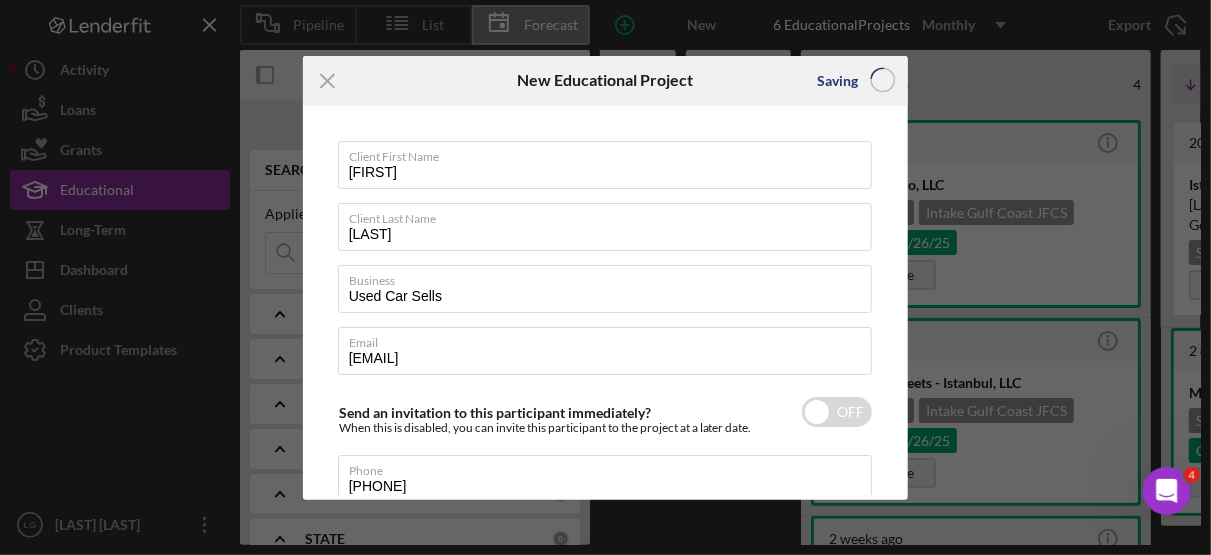 type 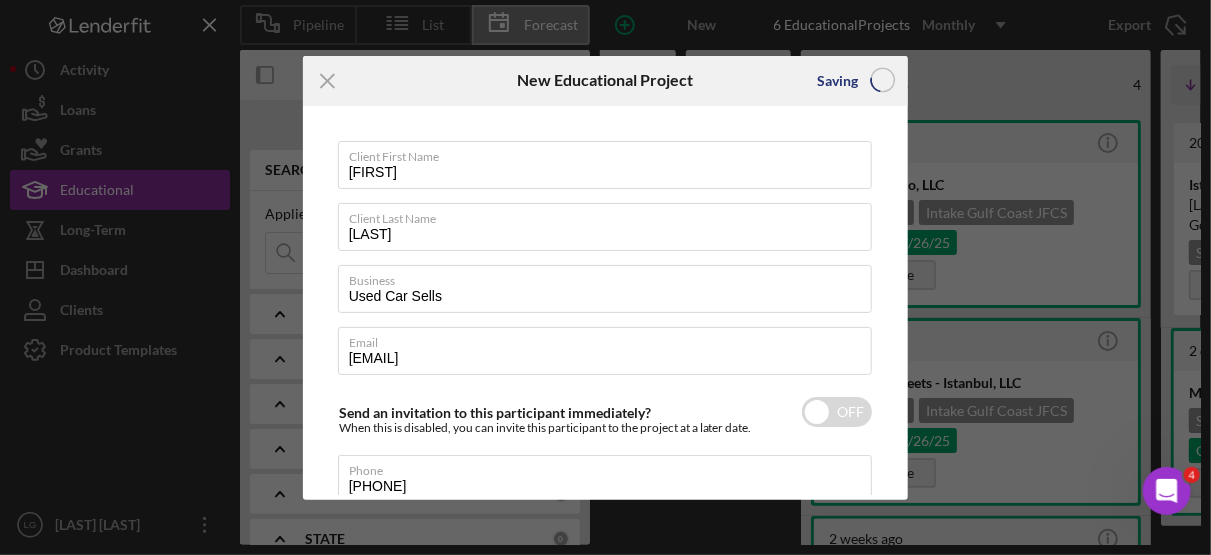 type 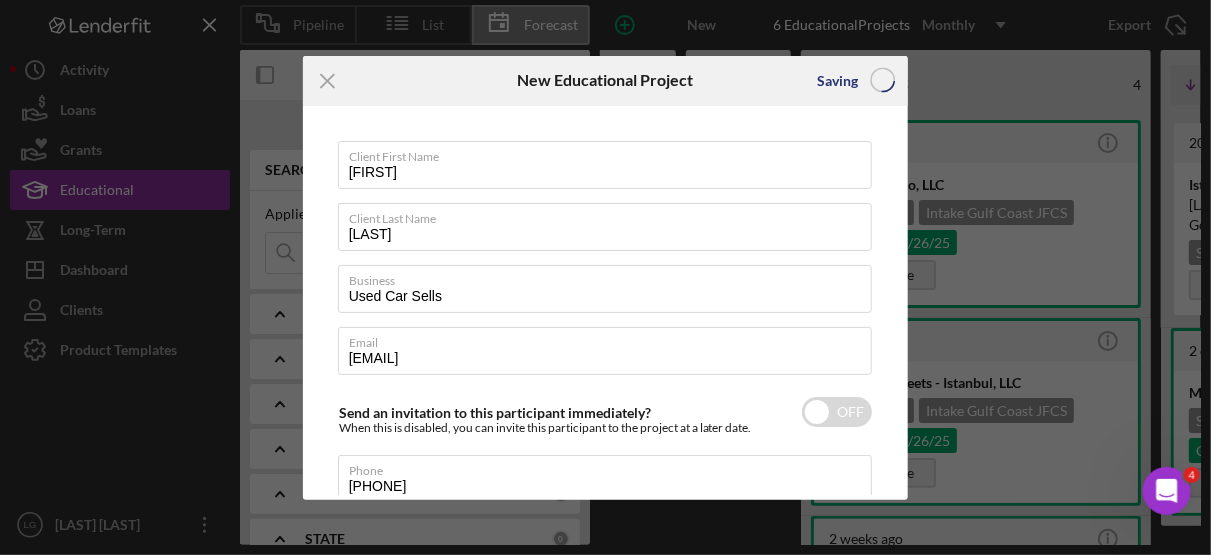 type 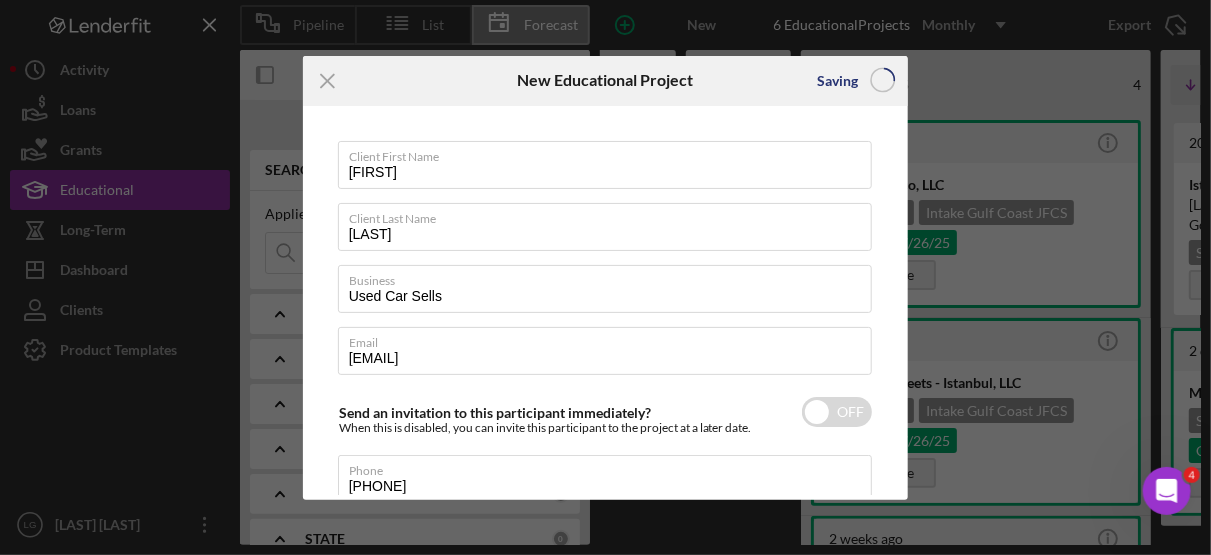 type 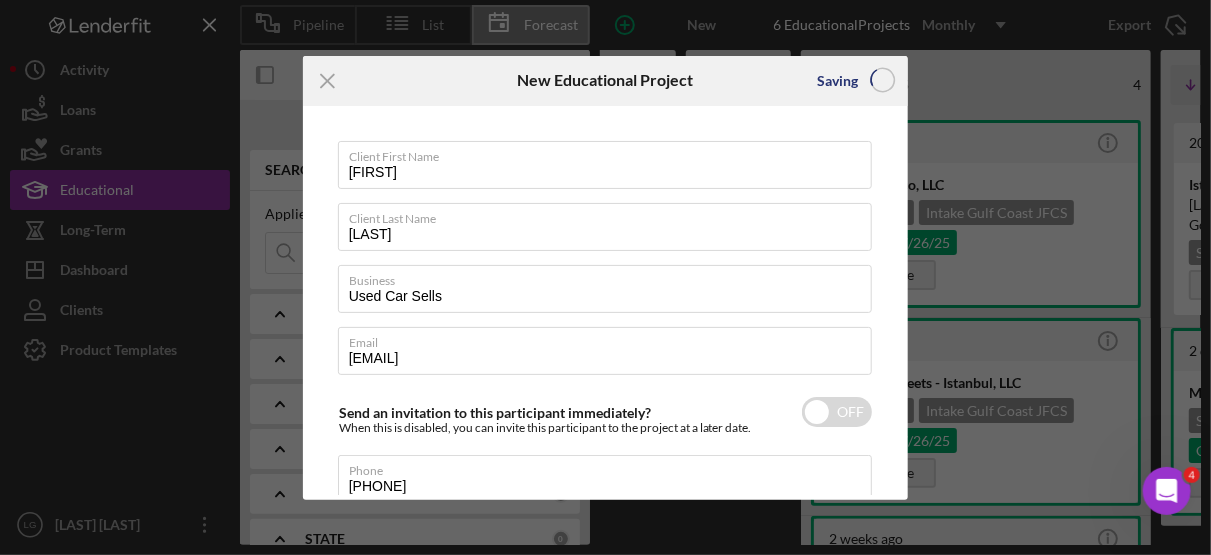 checkbox on "true" 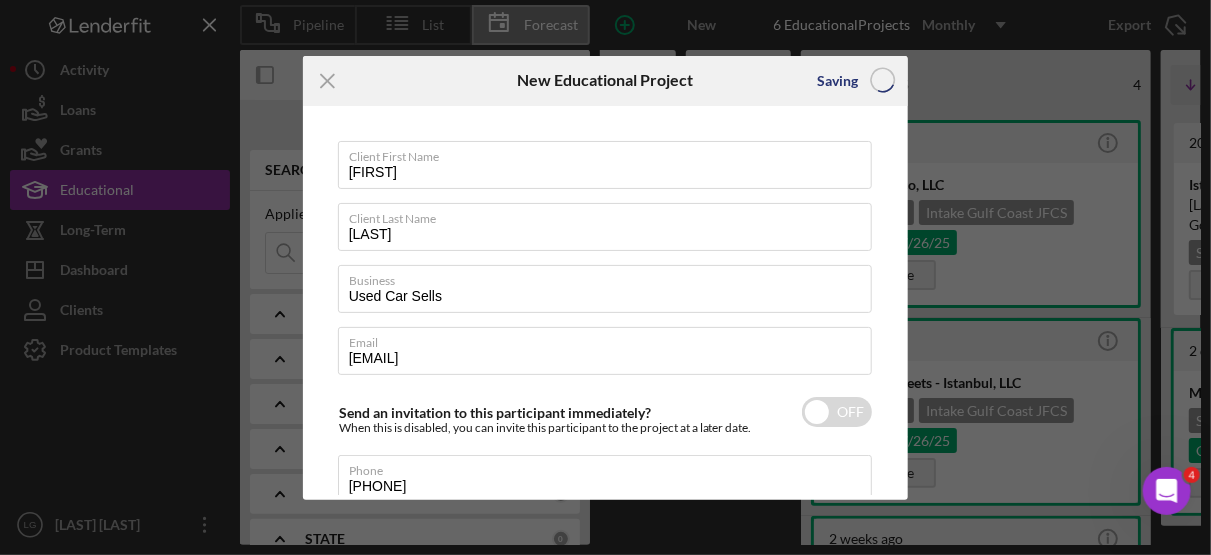 type 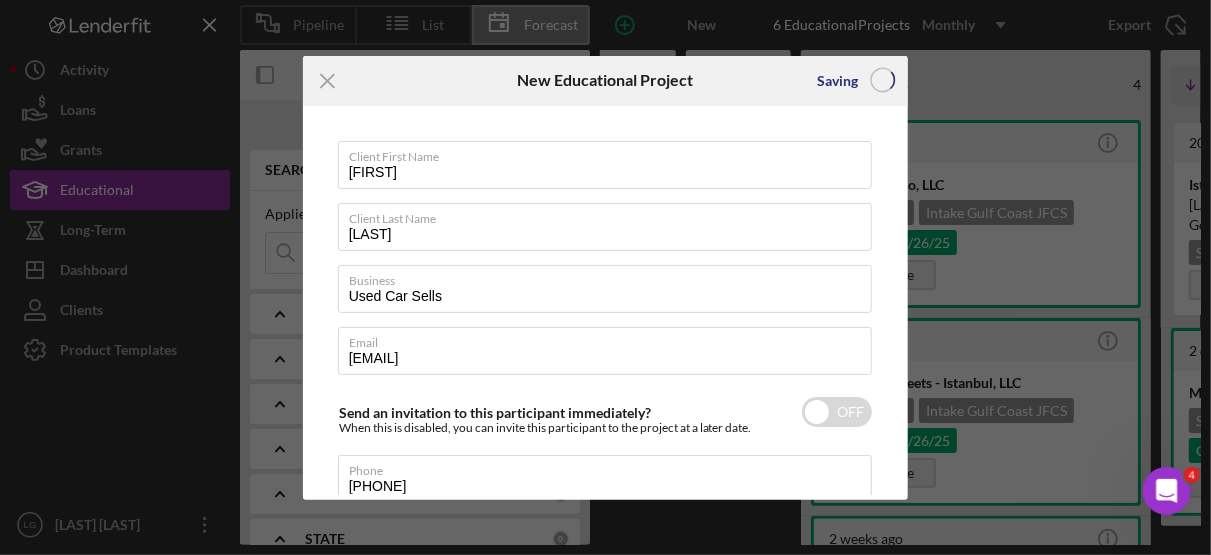 checkbox on "false" 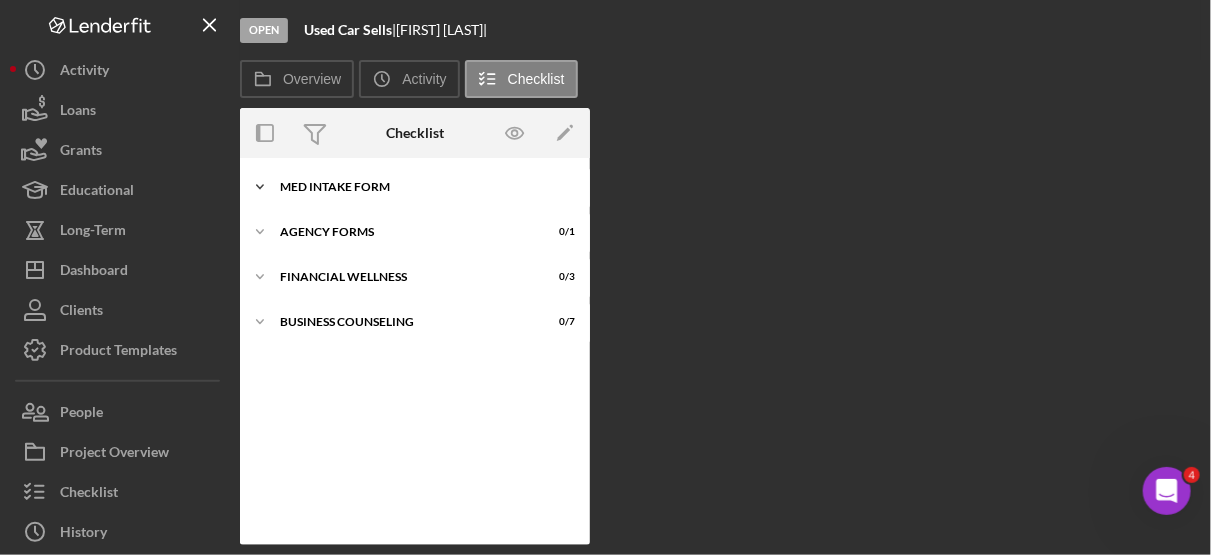 click on "Icon/Expander MED Intake Form 0 / 10" at bounding box center (415, 187) 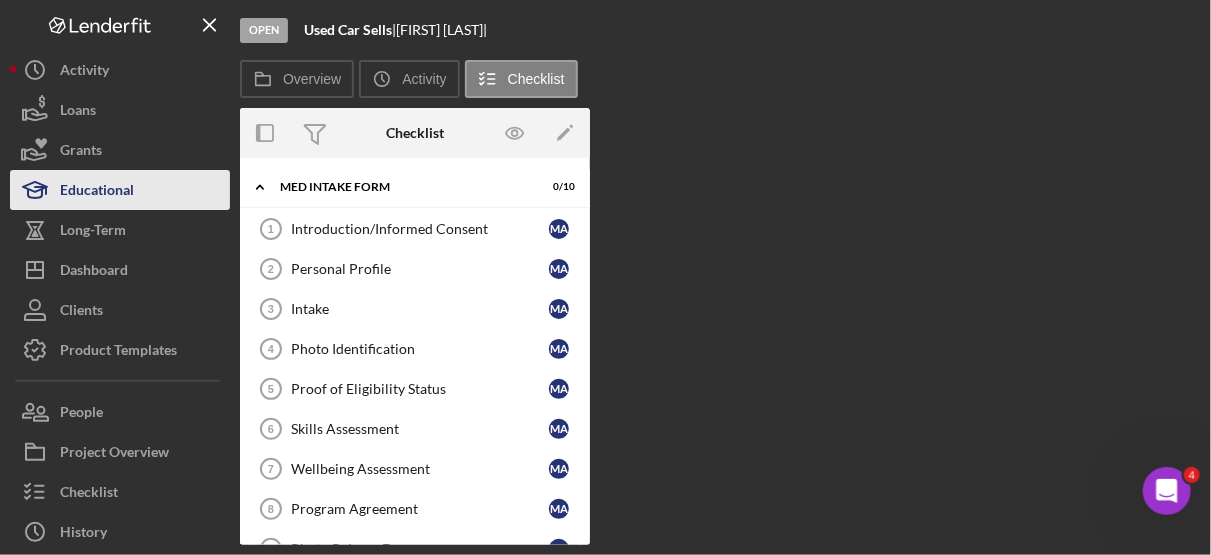 click on "Educational" at bounding box center [97, 192] 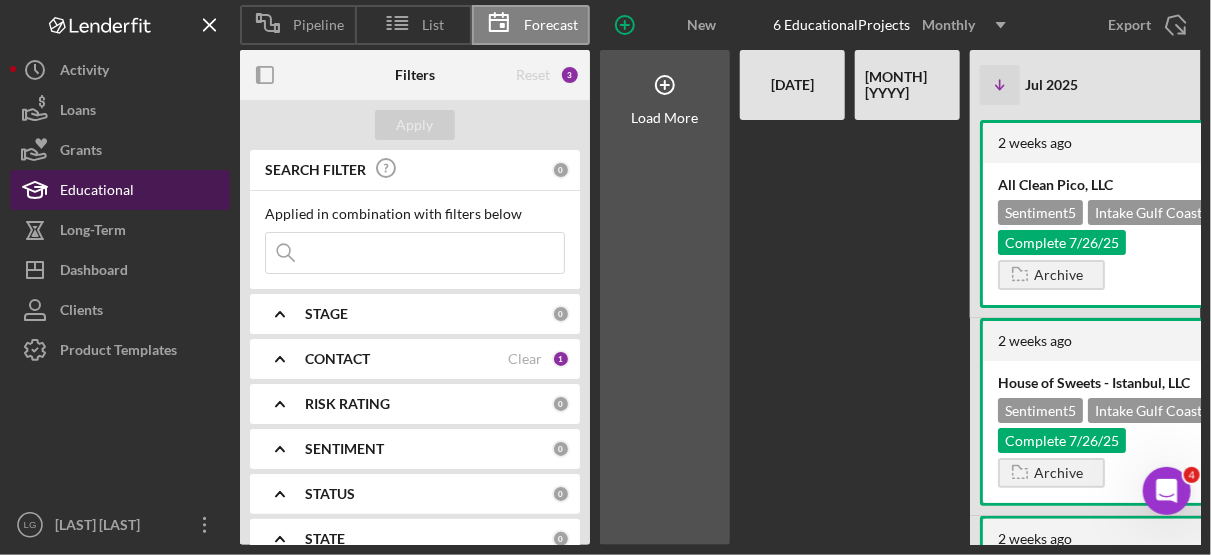 scroll, scrollTop: 0, scrollLeft: 680, axis: horizontal 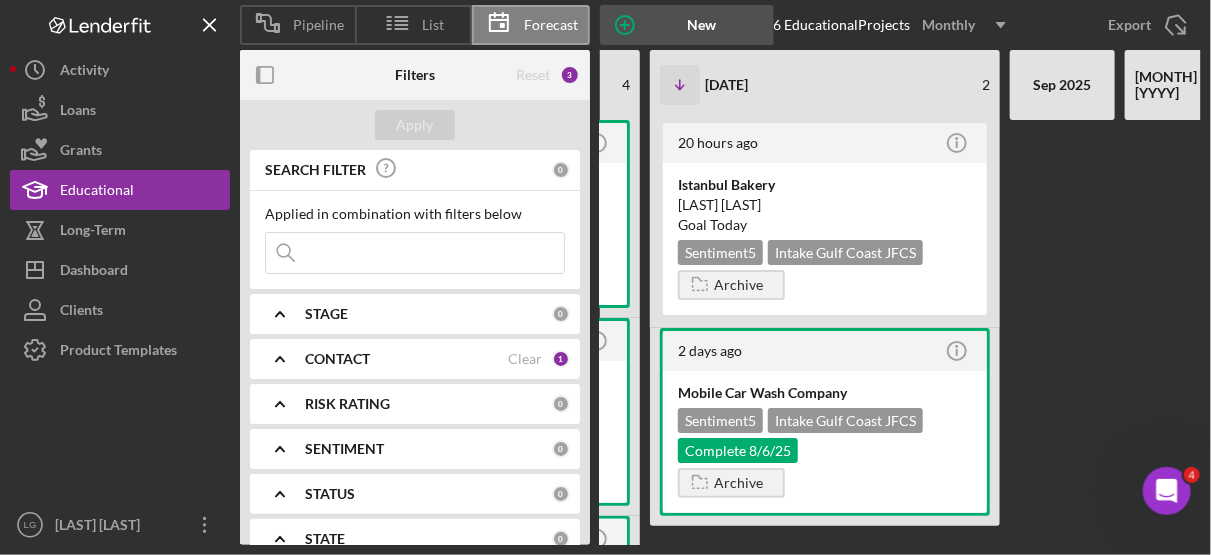 click 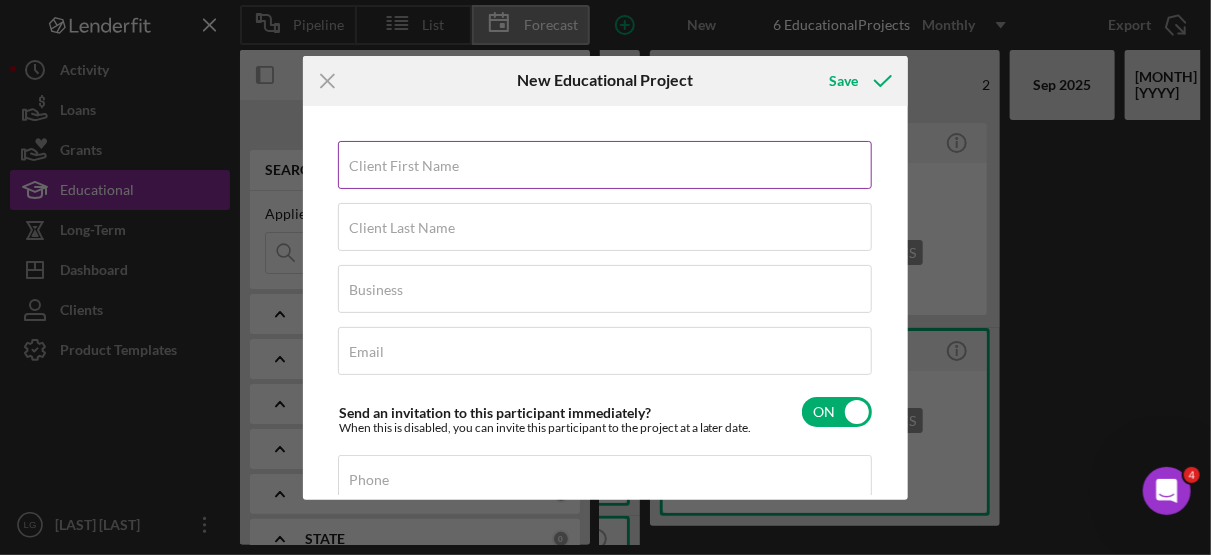 click on "Client First Name" at bounding box center [605, 165] 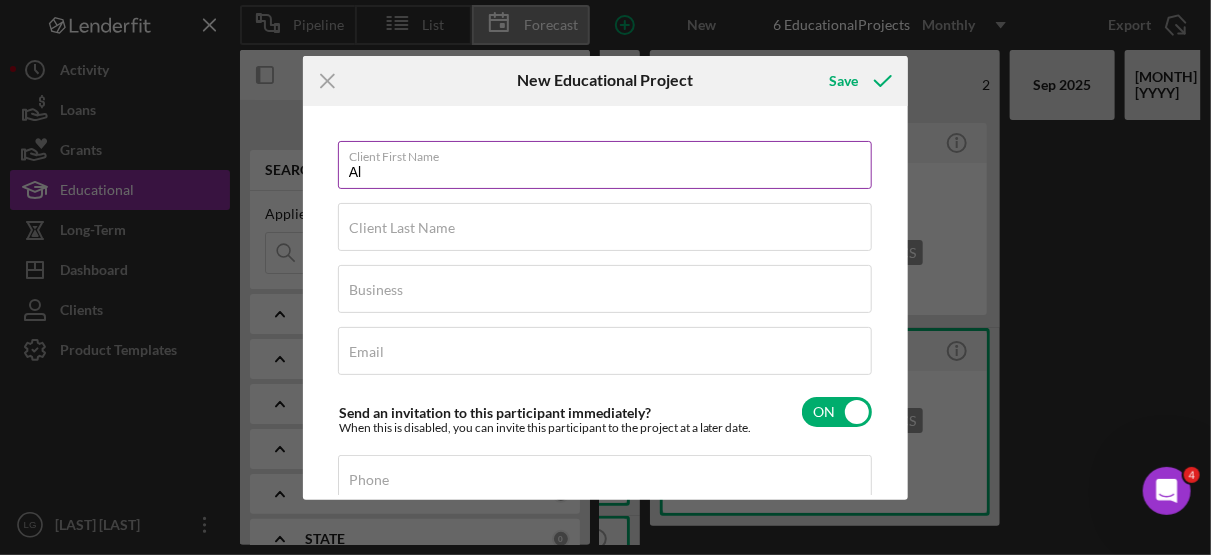 type on "A" 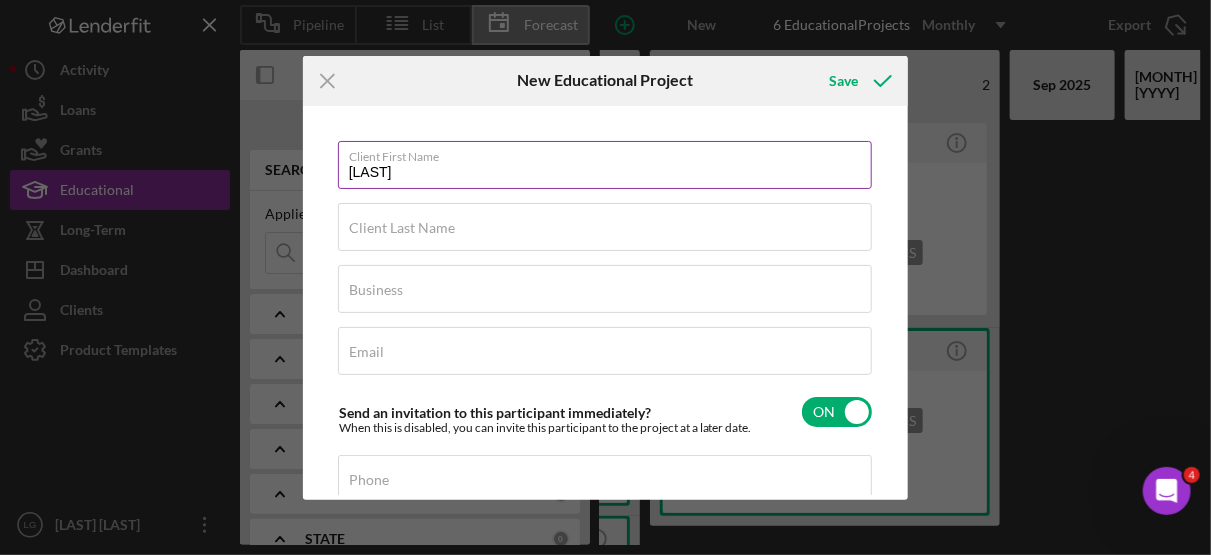 click on "[LAST]" at bounding box center [605, 165] 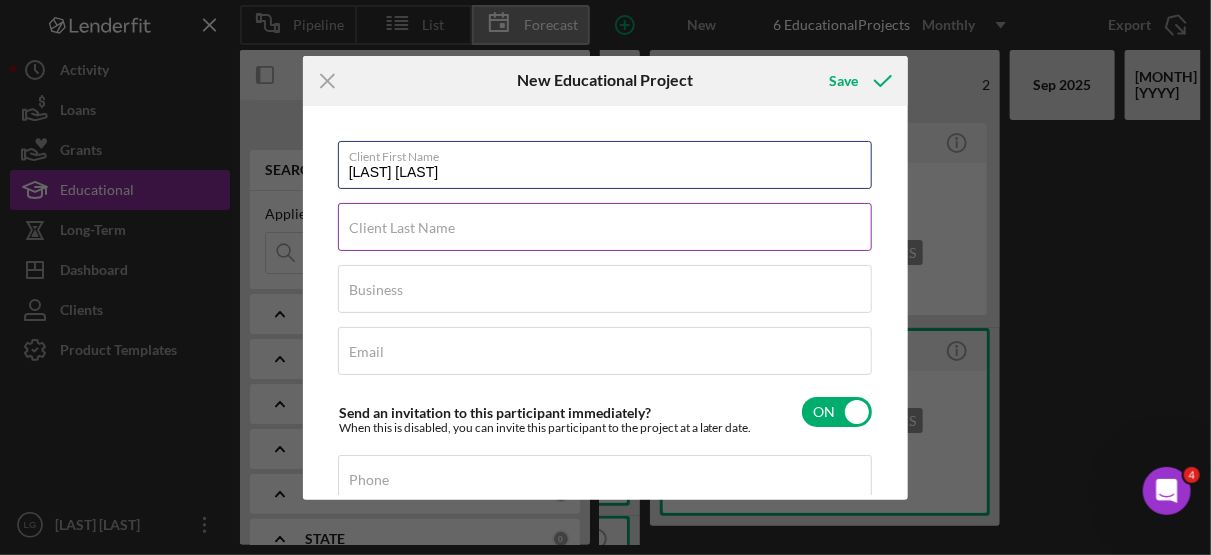 type on "[LAST] [LAST]" 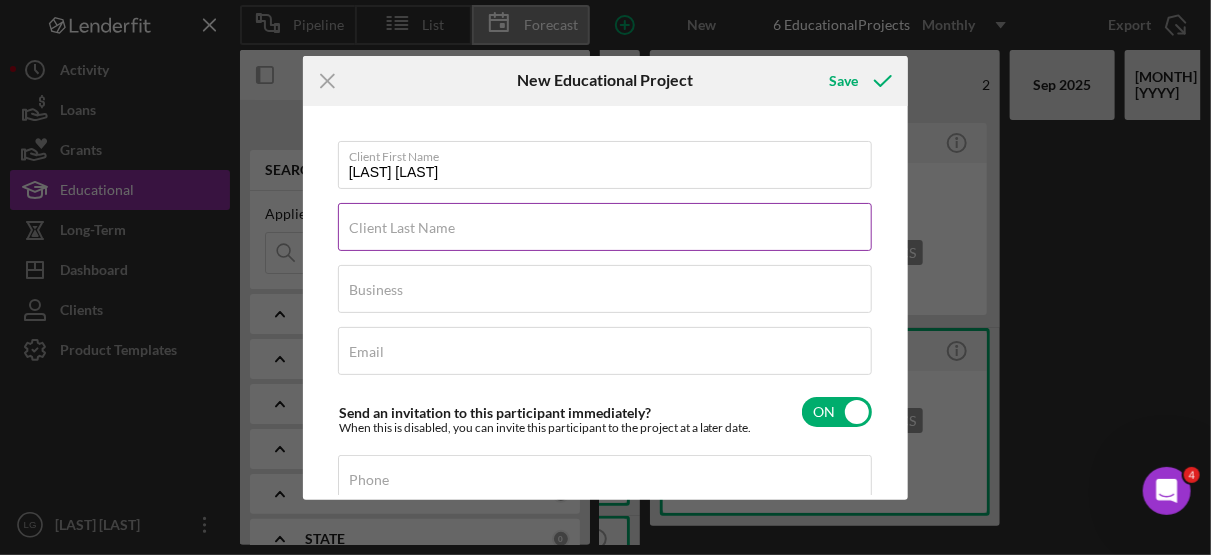 click on "Client Last Name" at bounding box center (402, 228) 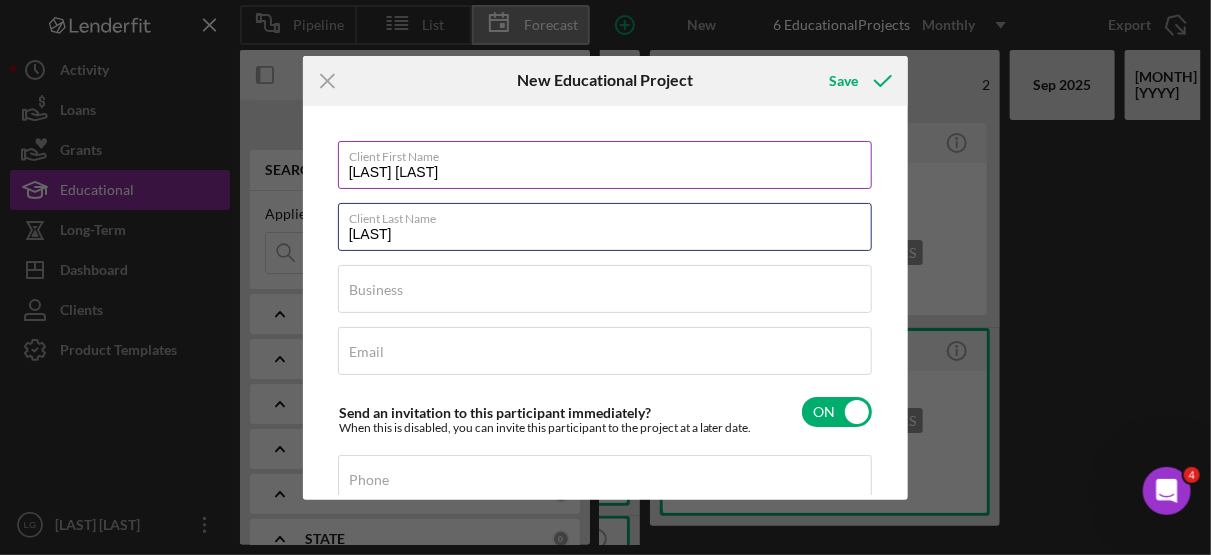 type on "[LAST]" 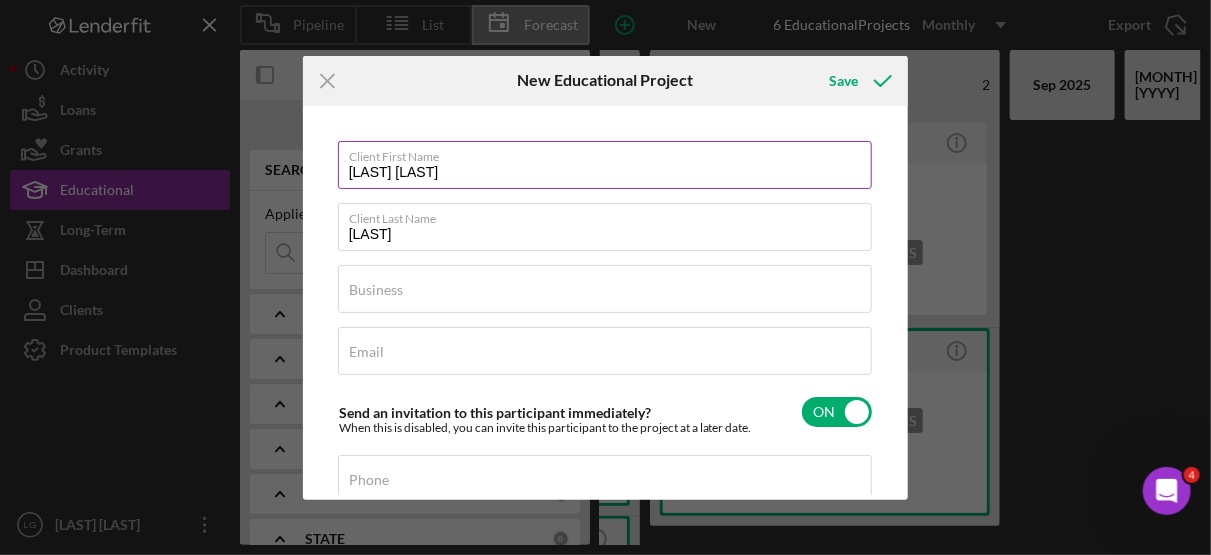click on "[LAST] [LAST]" at bounding box center [605, 165] 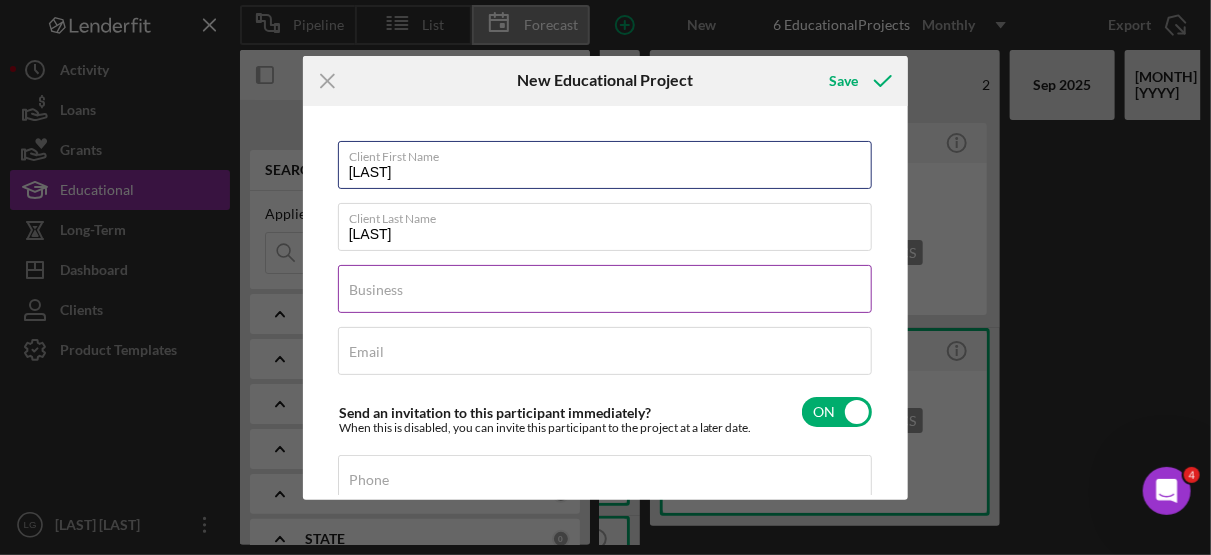 type on "[LAST]" 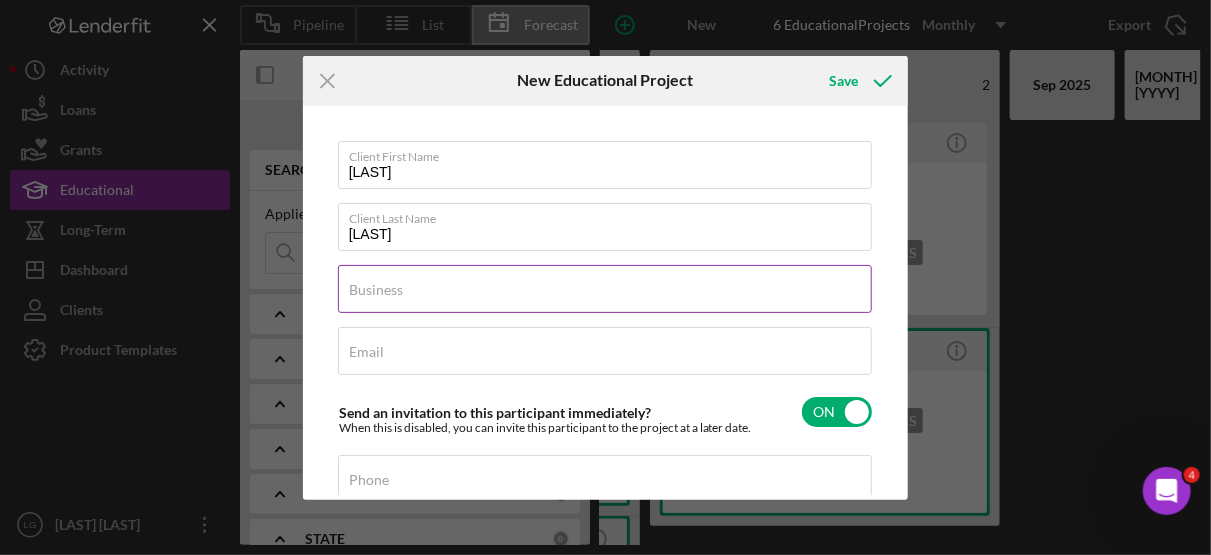 click on "Business" at bounding box center [376, 290] 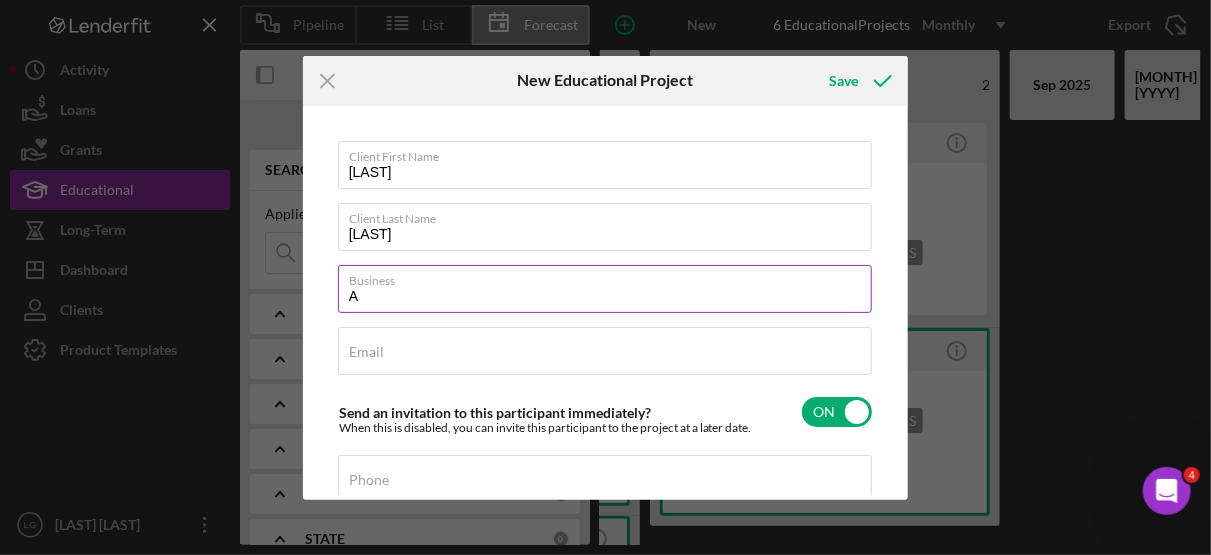 type on "Alaaldin Group, LLC" 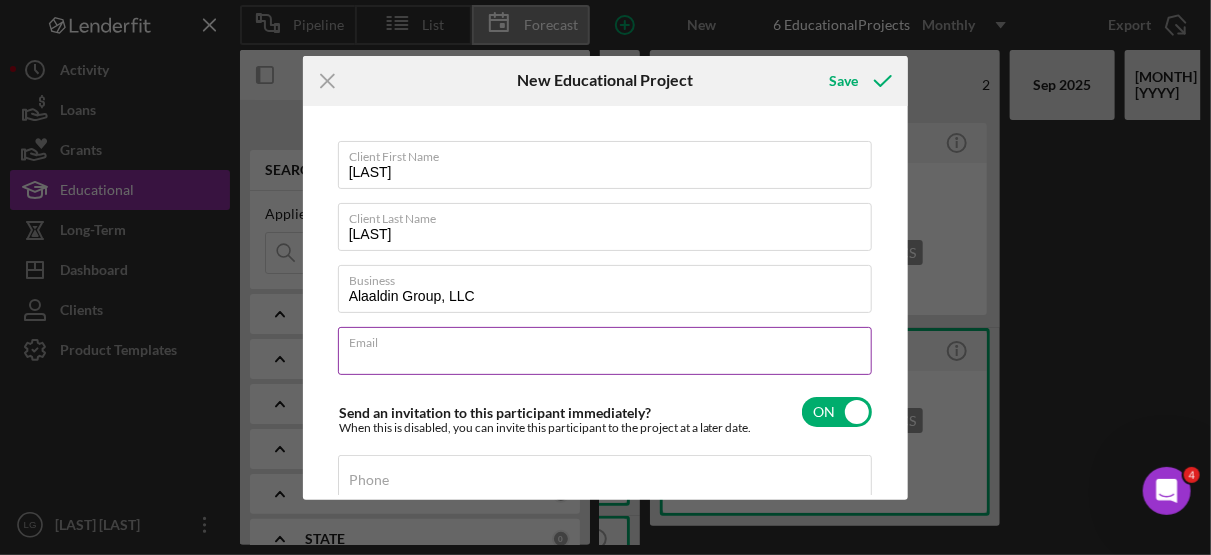click on "Email" at bounding box center (605, 351) 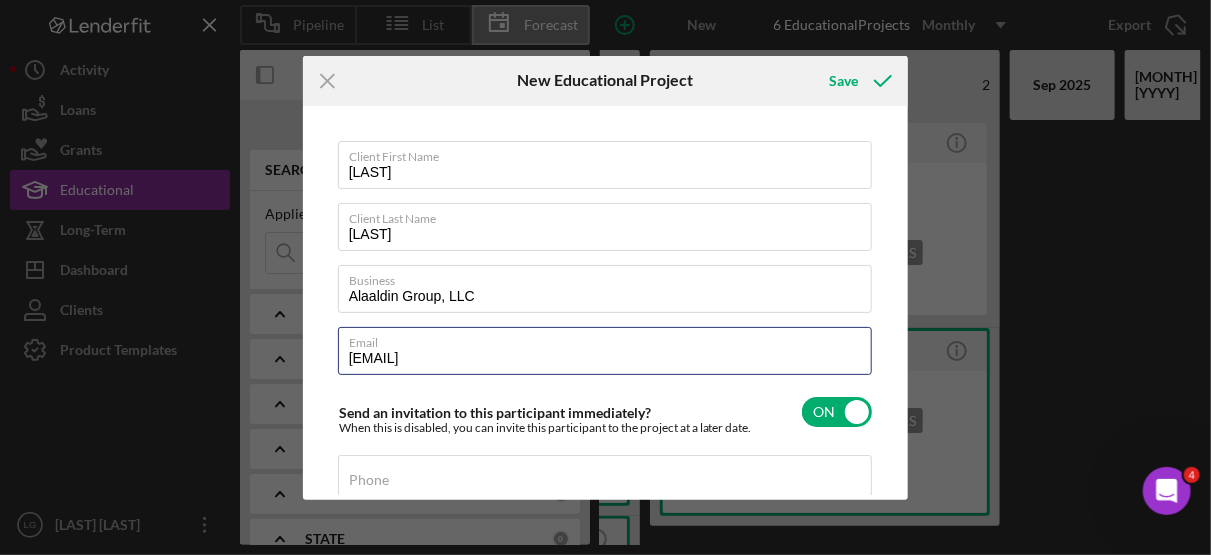 type on "[EMAIL]" 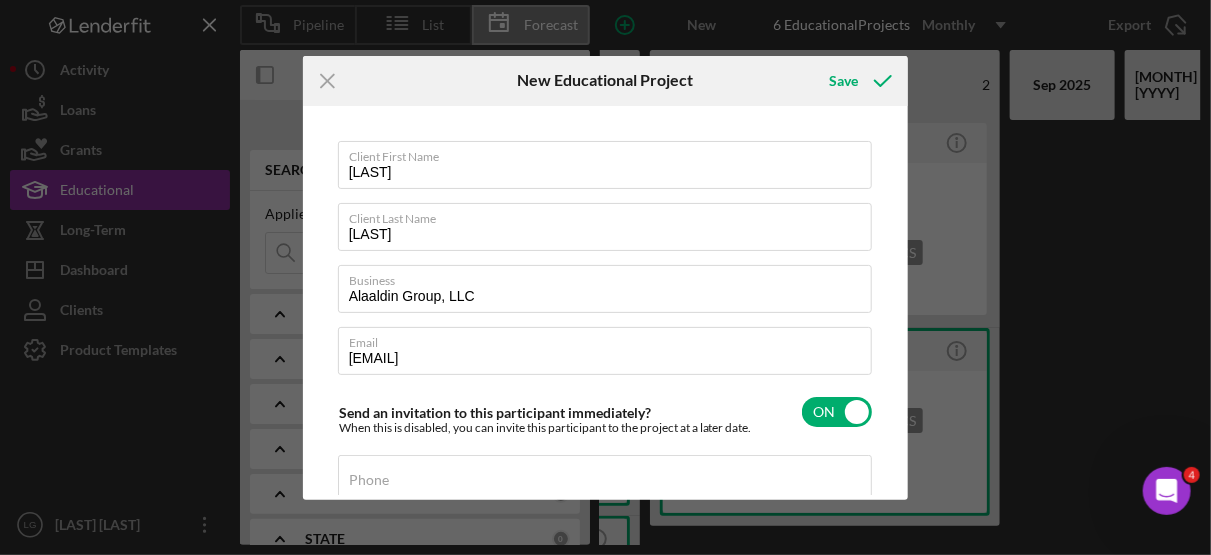 scroll, scrollTop: 233, scrollLeft: 0, axis: vertical 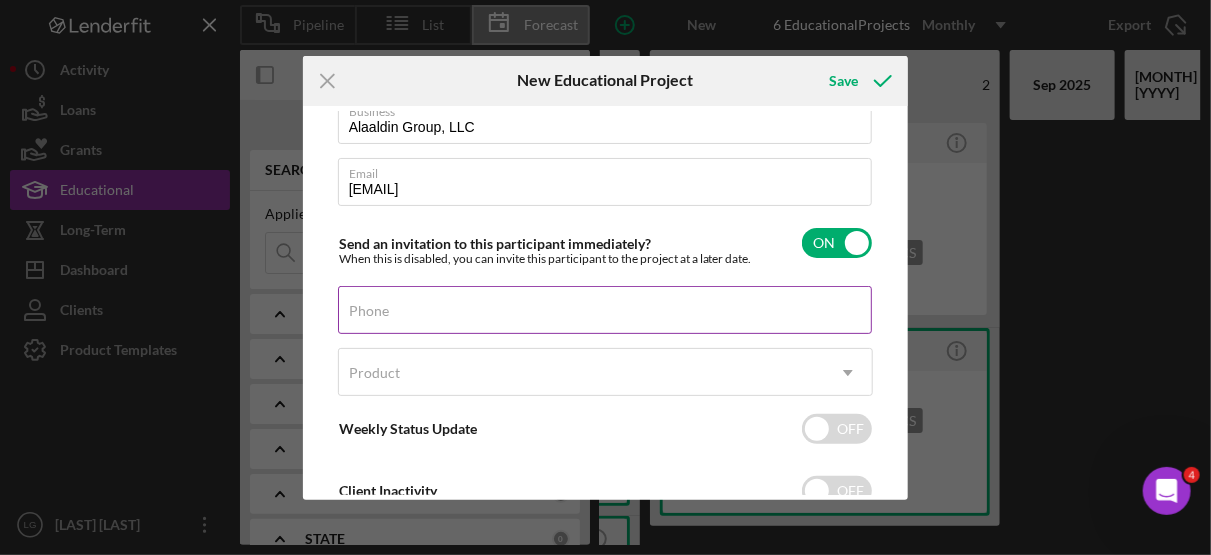 click on "Phone" at bounding box center [606, 311] 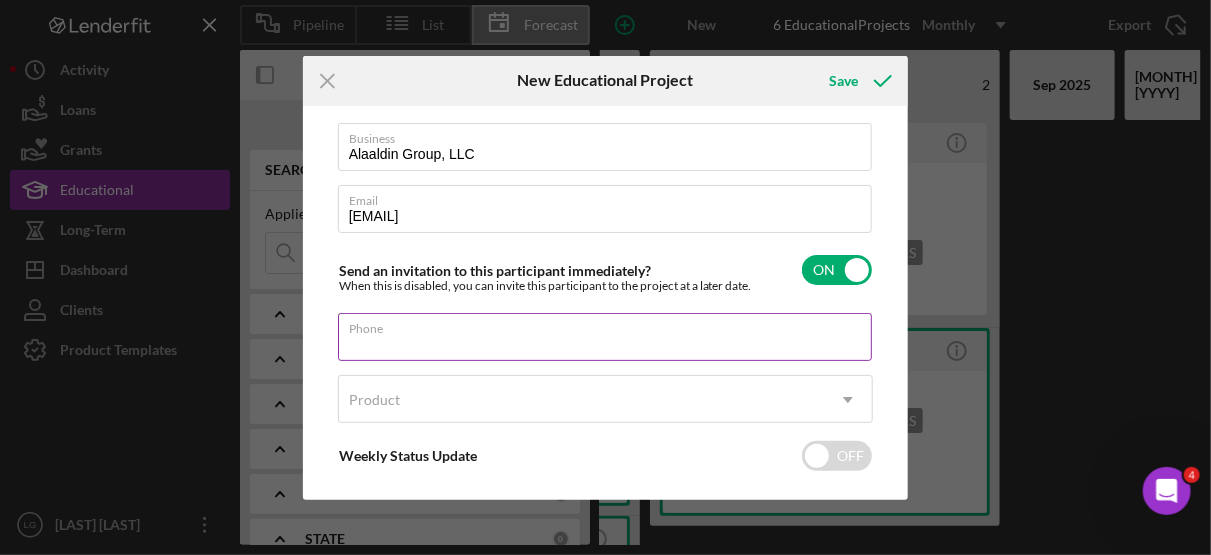 scroll, scrollTop: 233, scrollLeft: 0, axis: vertical 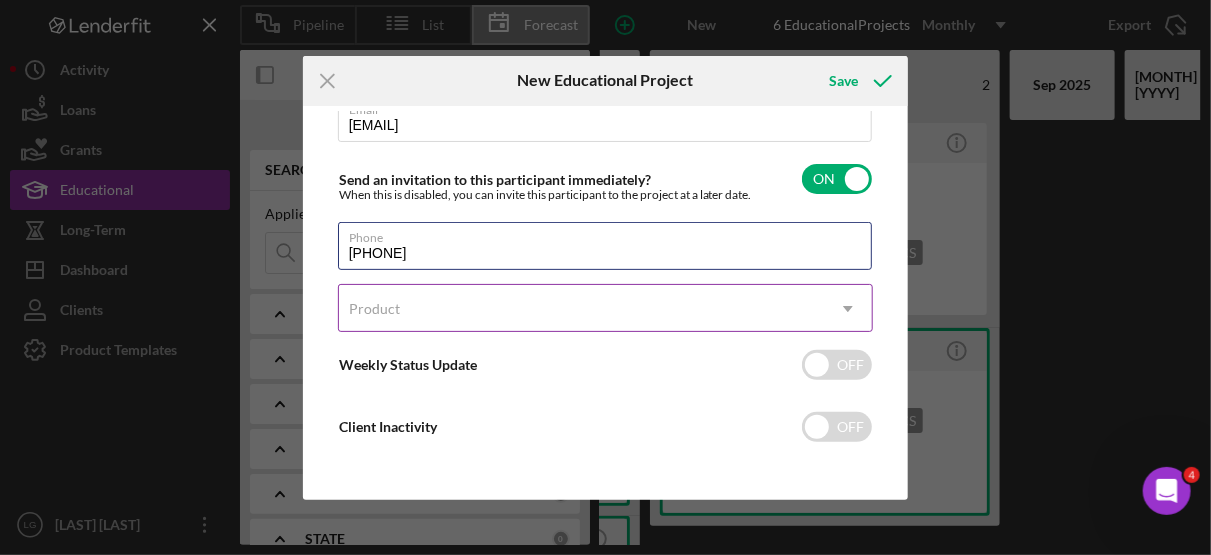 type on "[PHONE]" 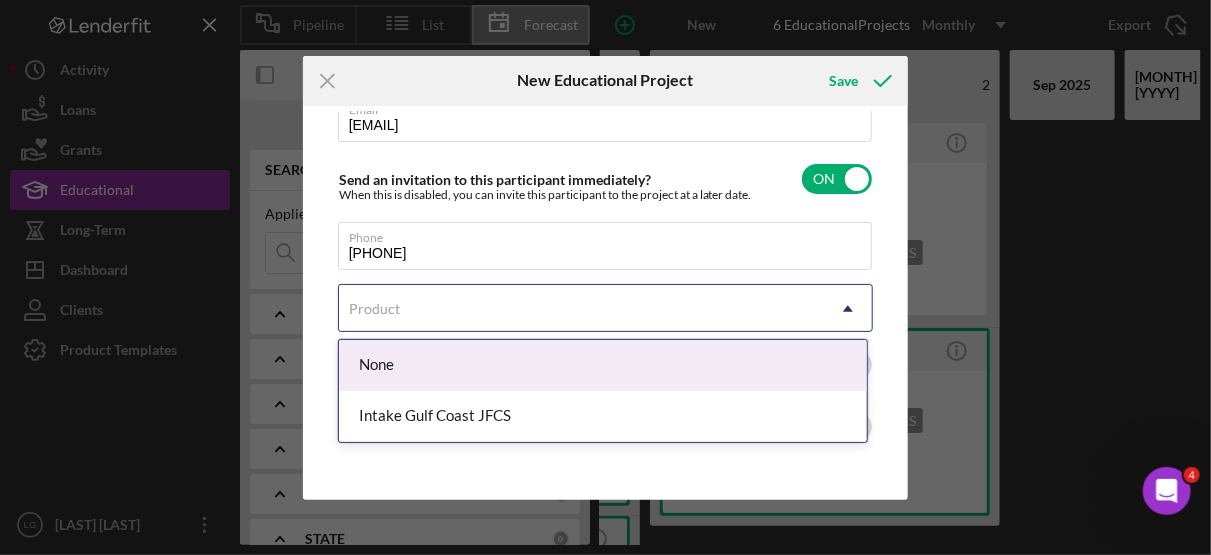 click on "Intake Gulf Coast JFCS" at bounding box center (603, 416) 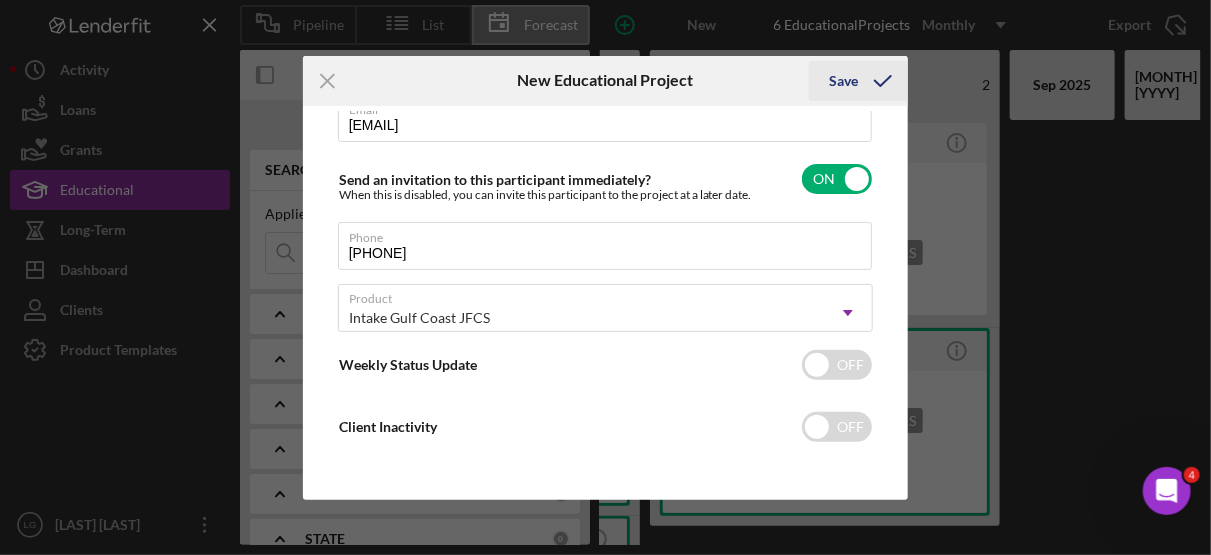 scroll, scrollTop: 0, scrollLeft: 0, axis: both 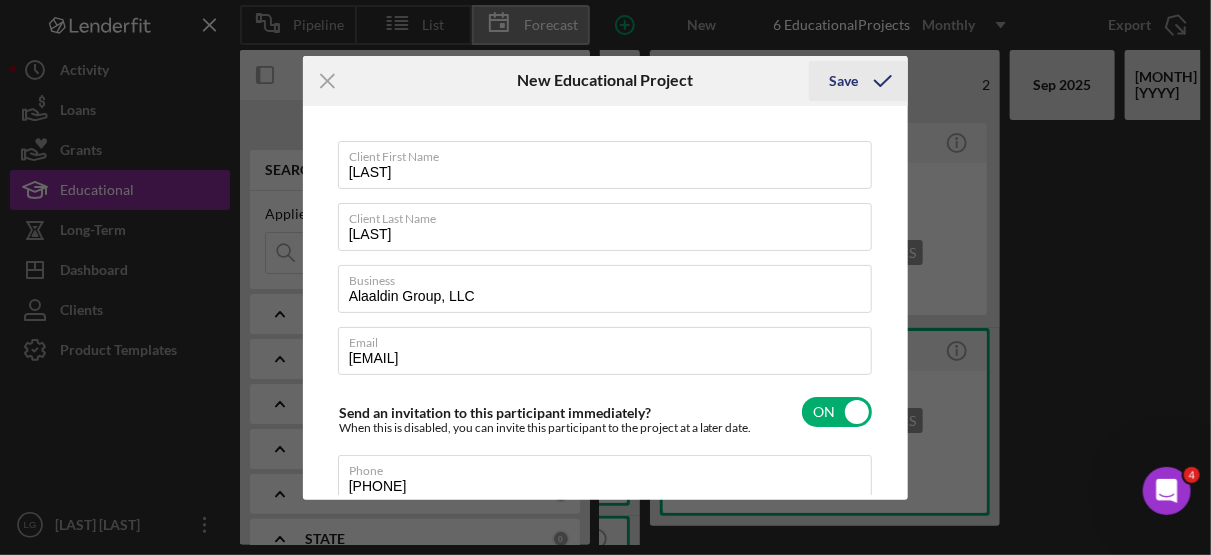 click on "Save" at bounding box center [843, 81] 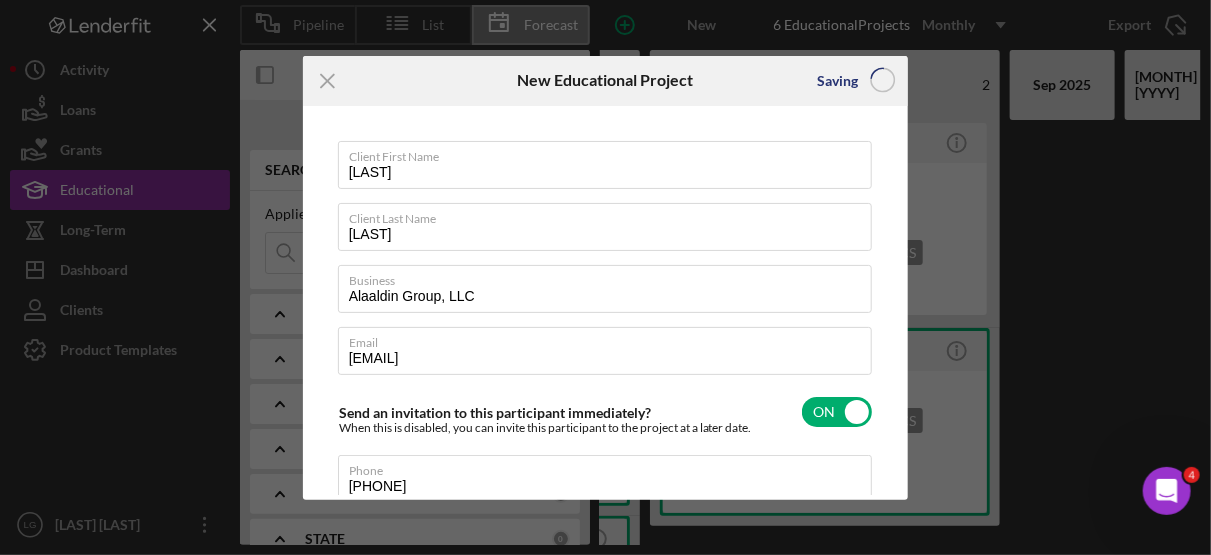 type 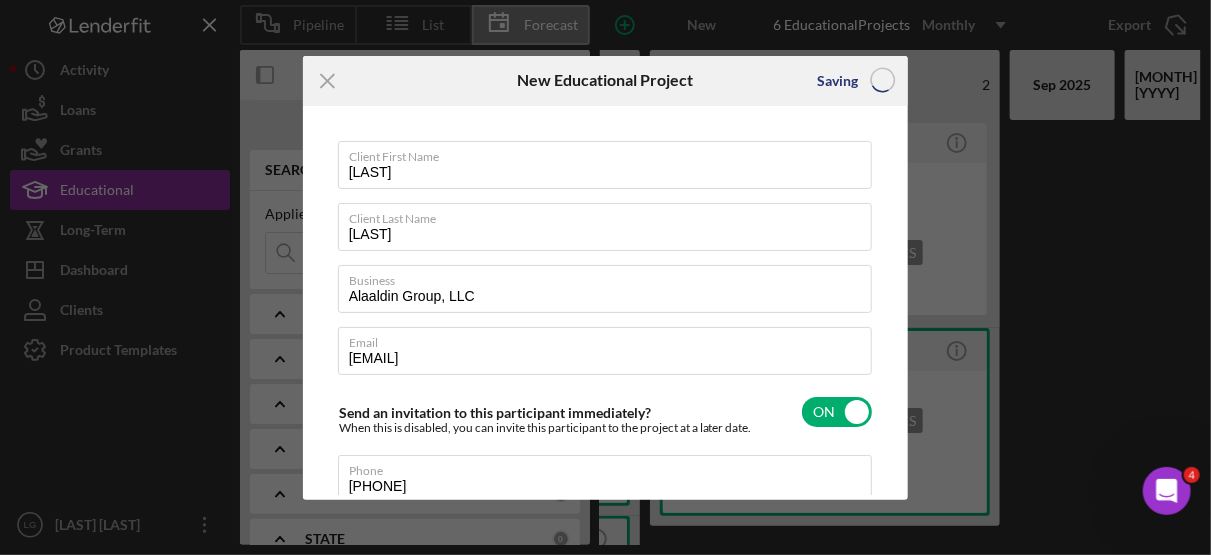 type 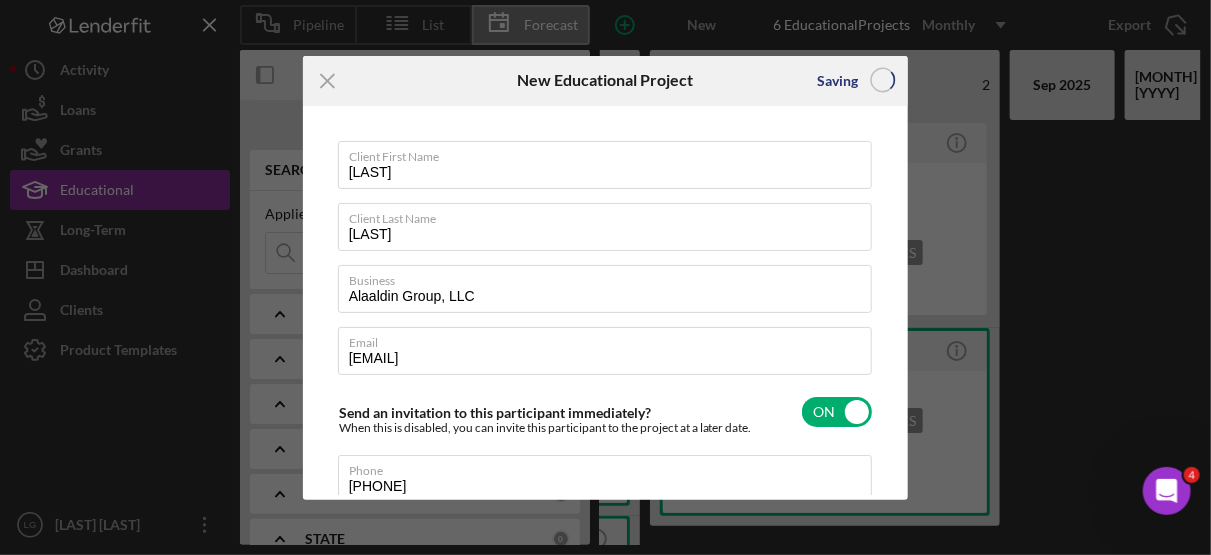 type 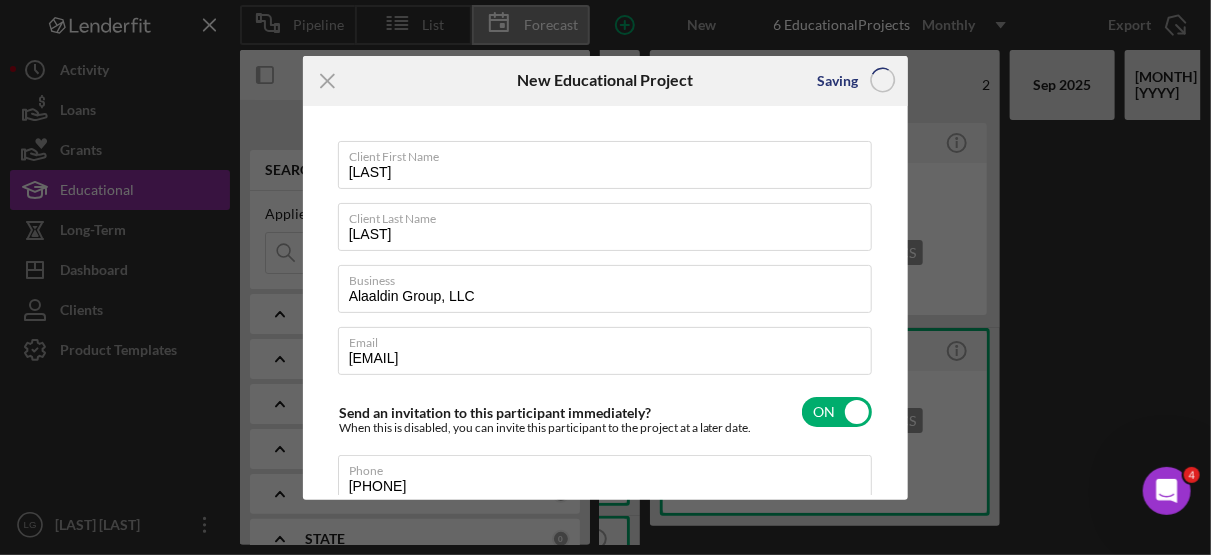 type 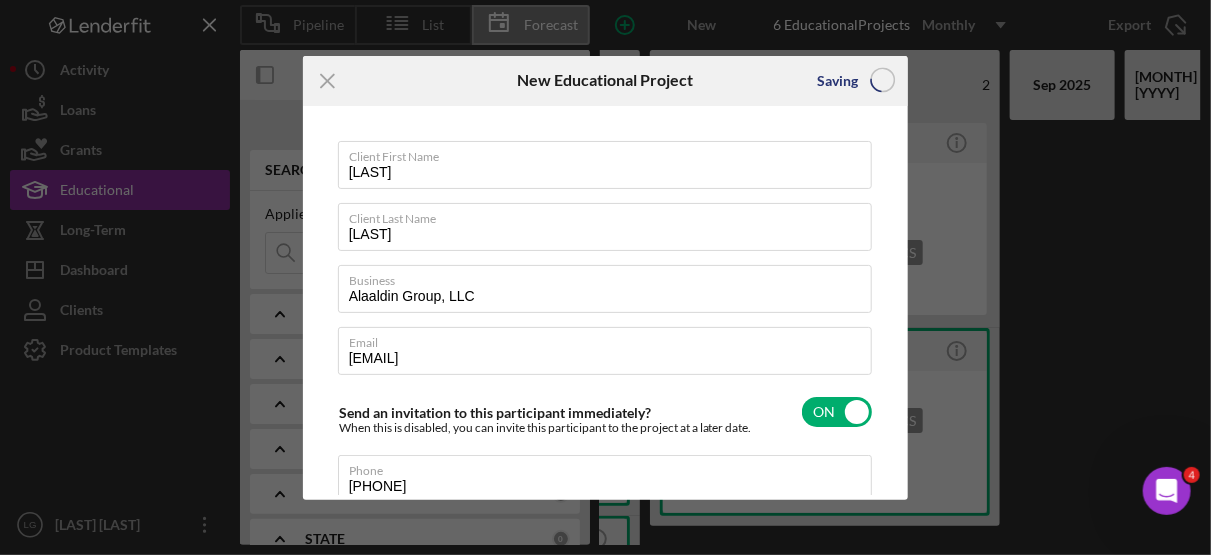 type 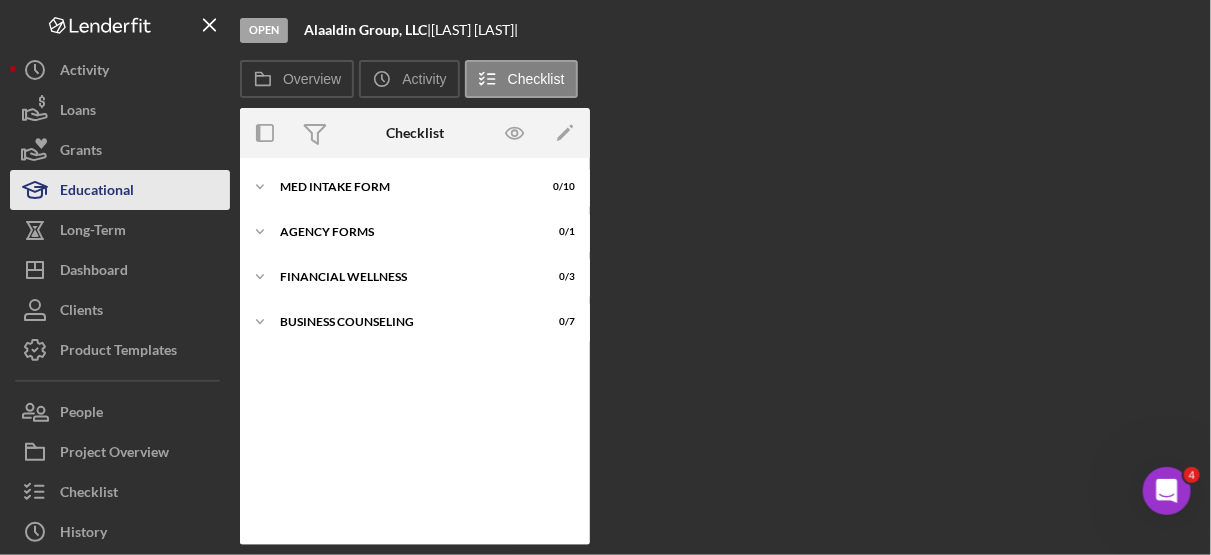 click on "Educational" at bounding box center [97, 192] 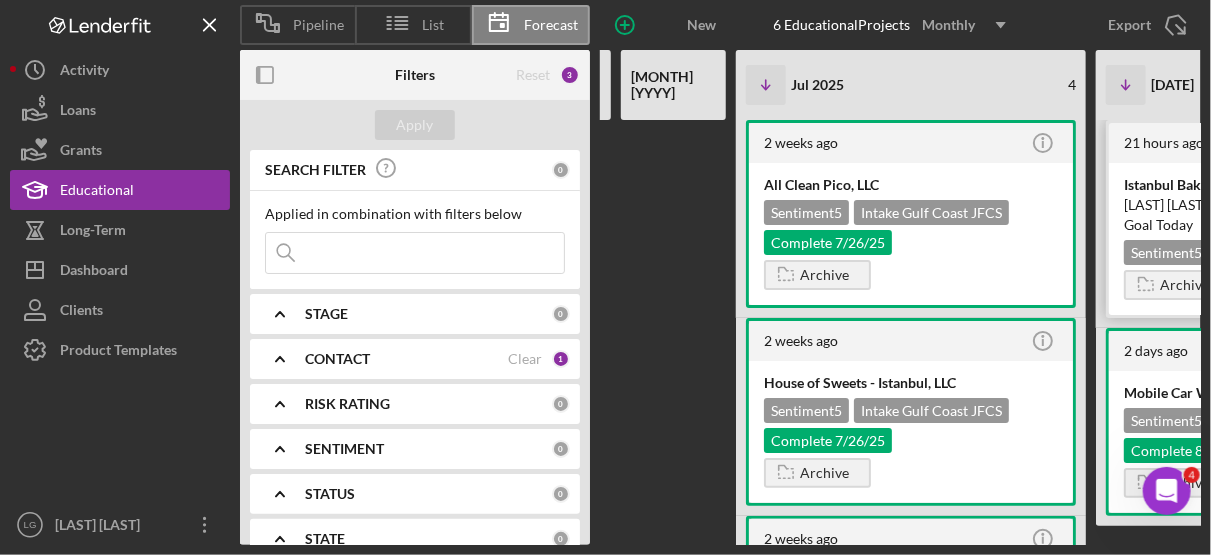 scroll, scrollTop: 0, scrollLeft: 235, axis: horizontal 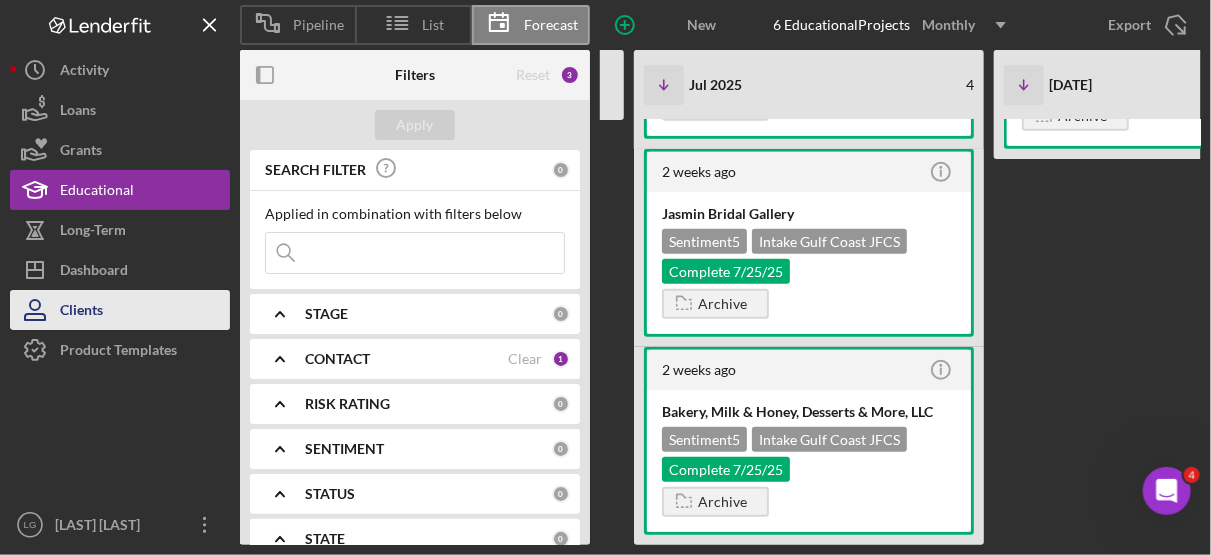 click on "Clients" at bounding box center [81, 312] 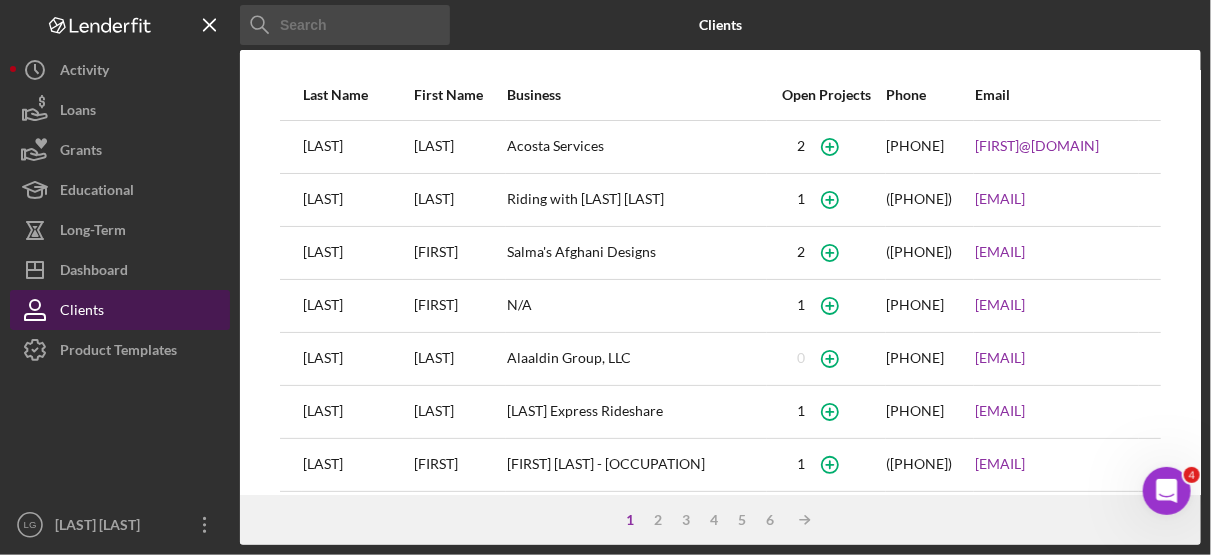 click on "Clients" at bounding box center [82, 312] 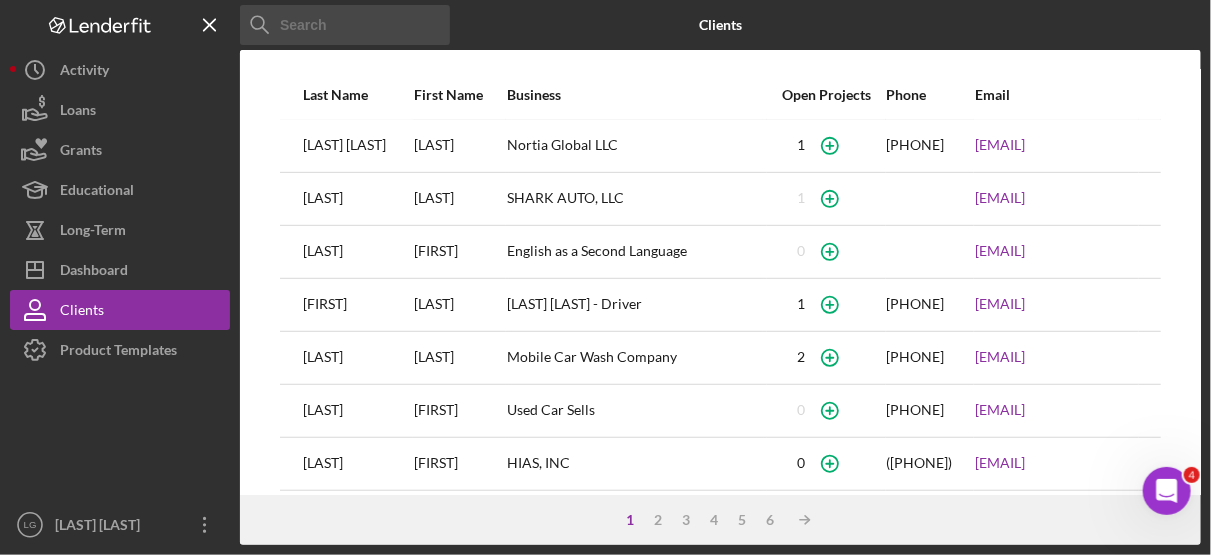 scroll, scrollTop: 372, scrollLeft: 0, axis: vertical 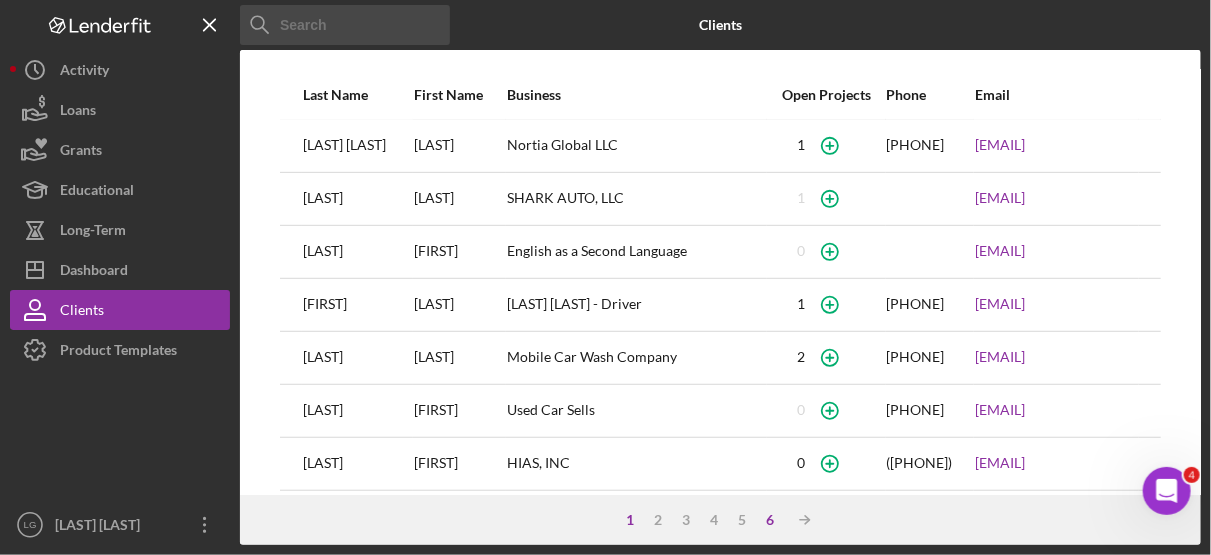 click on "6" at bounding box center (771, 520) 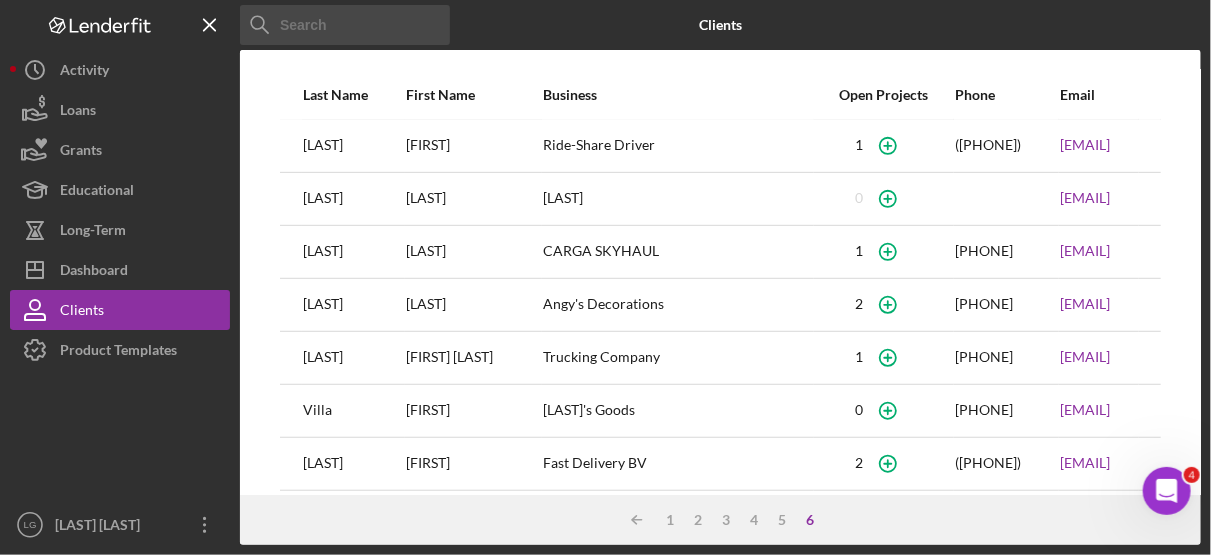 click on "6" at bounding box center (811, 520) 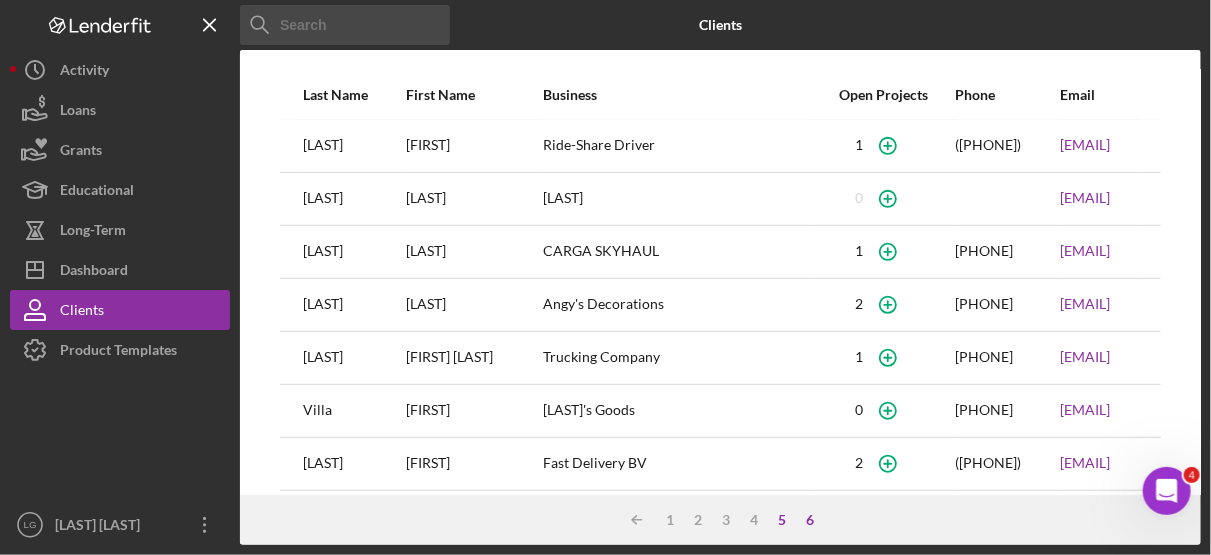 click on "5" at bounding box center (783, 520) 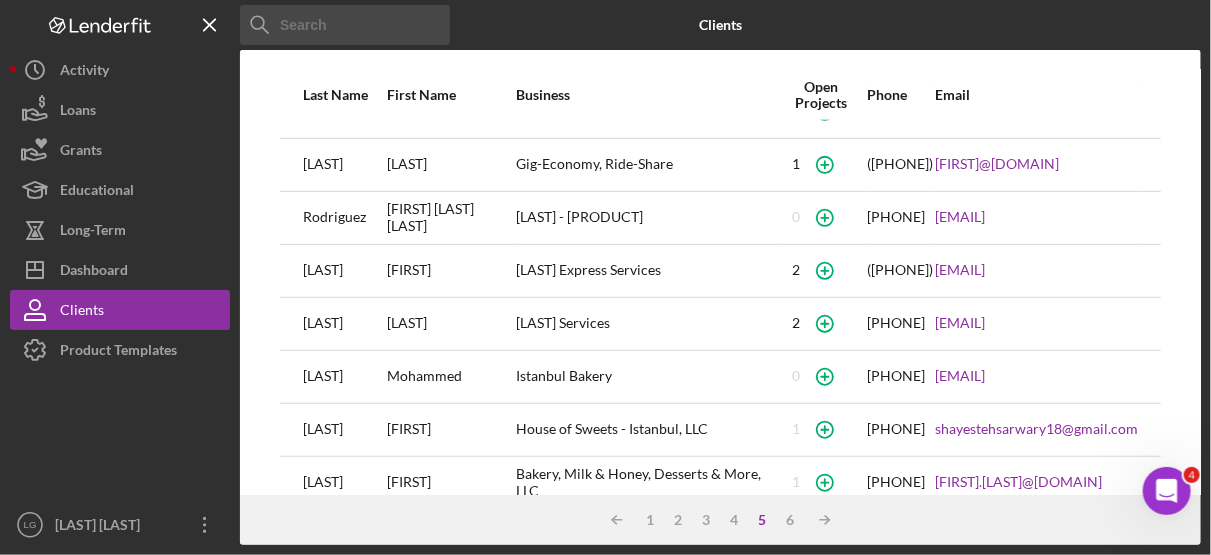 scroll, scrollTop: 433, scrollLeft: 0, axis: vertical 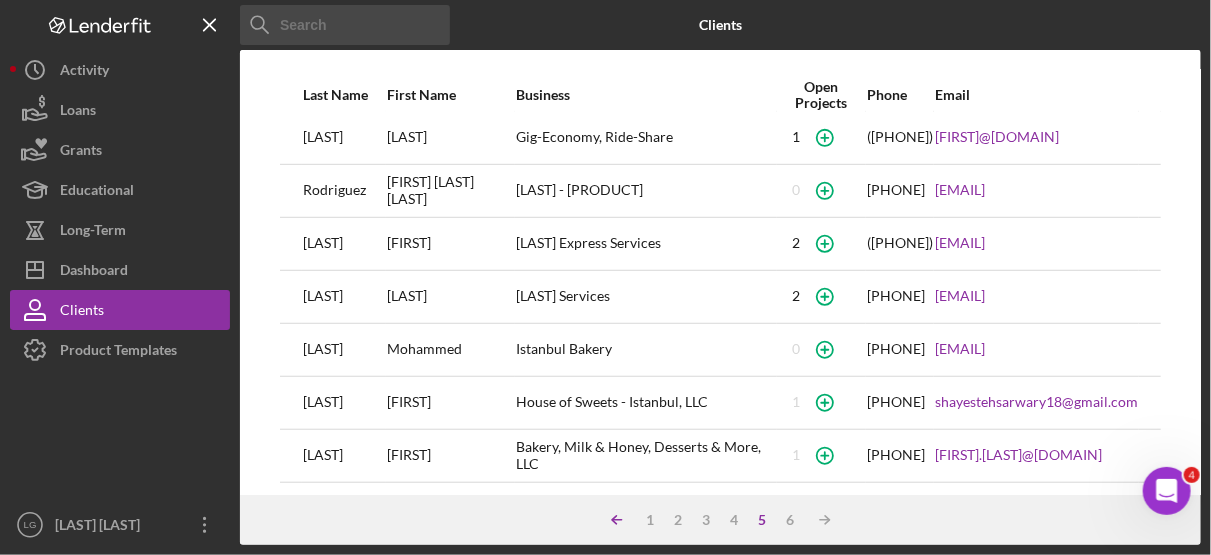 click on "Icon/Table Sort Arrow" 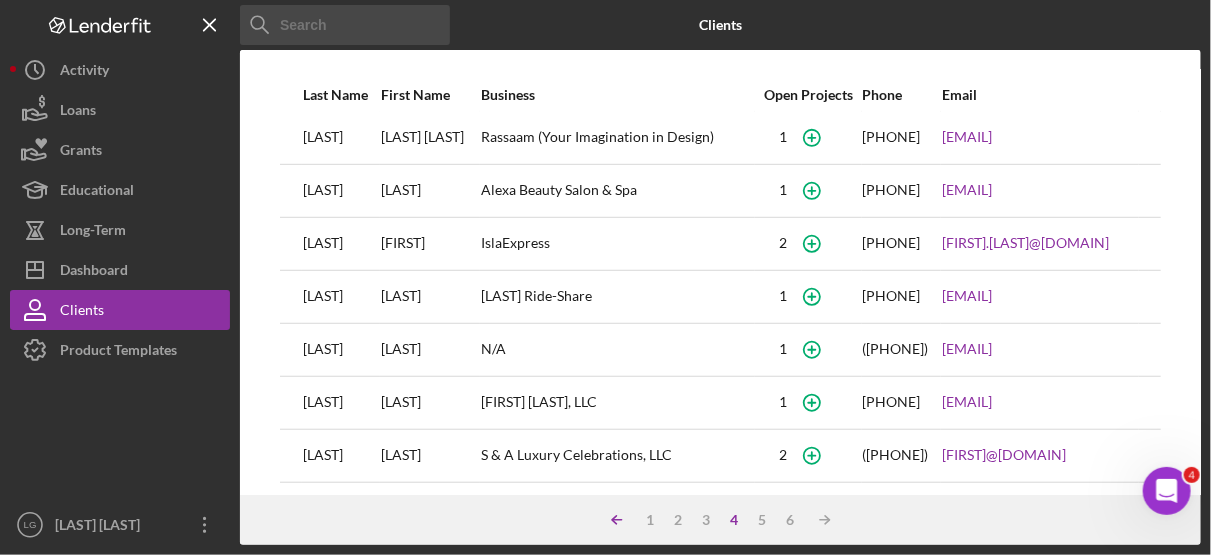 click on "Icon/Table Sort Arrow" 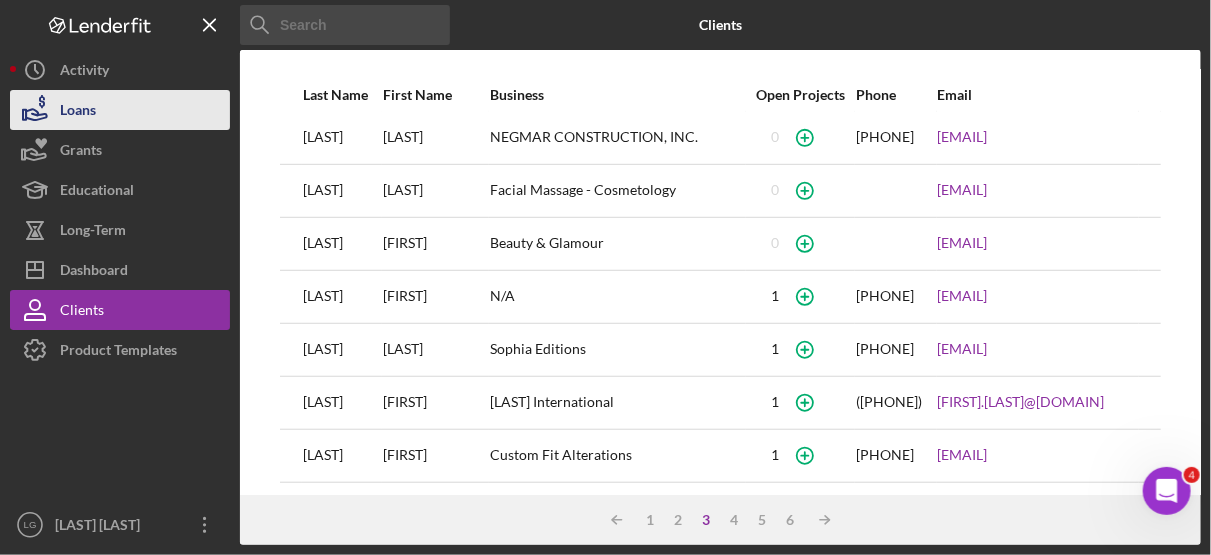 click on "Loans" at bounding box center [78, 112] 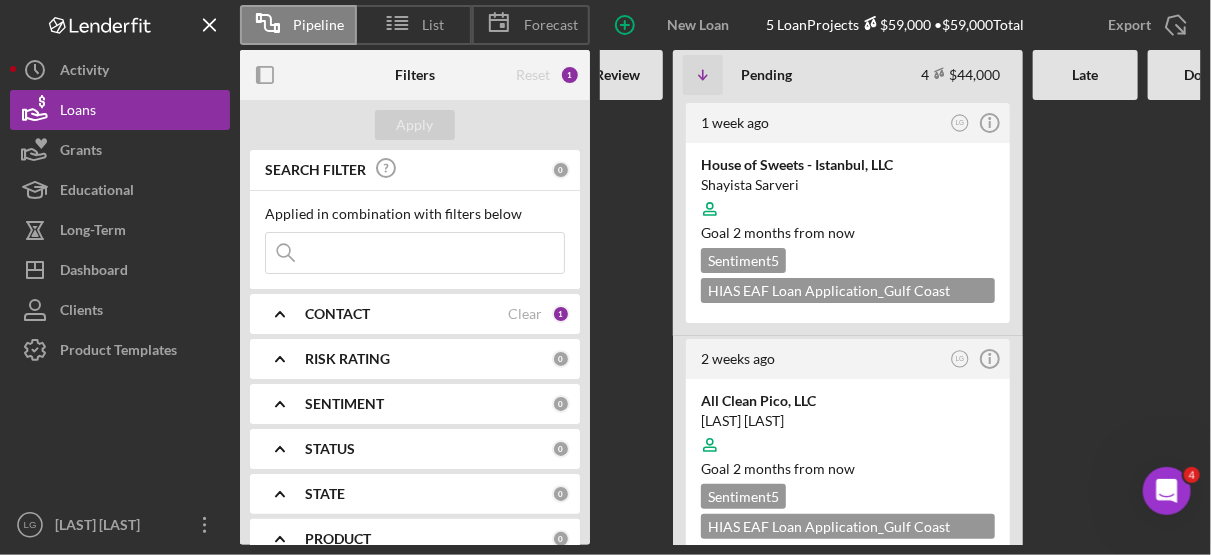 scroll, scrollTop: 0, scrollLeft: 463, axis: horizontal 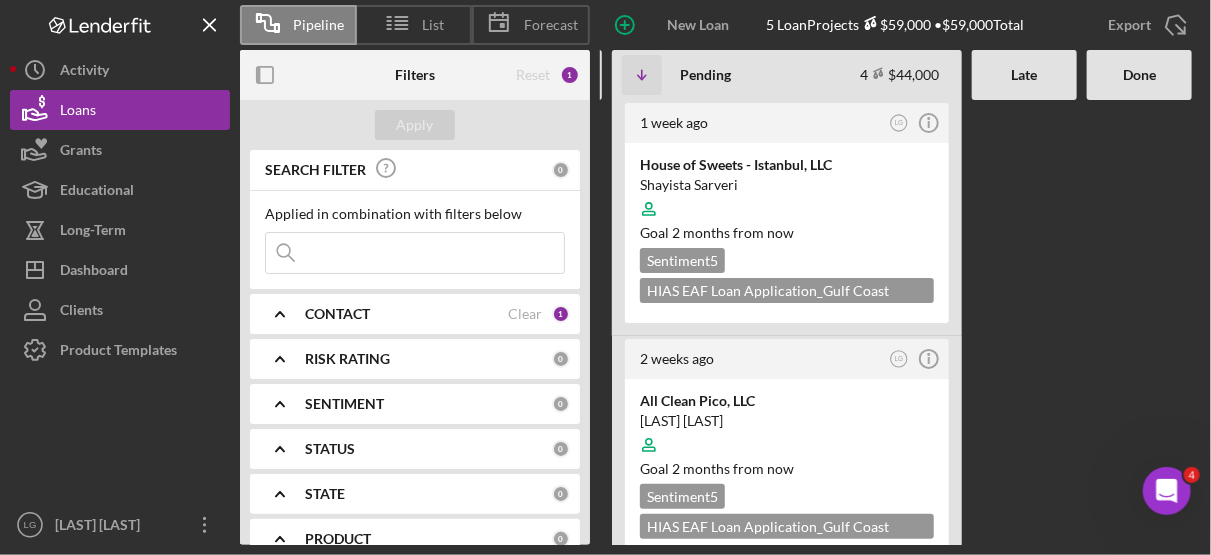 click on "[NUM] weeks ago LG Icon/Info" at bounding box center (787, 359) 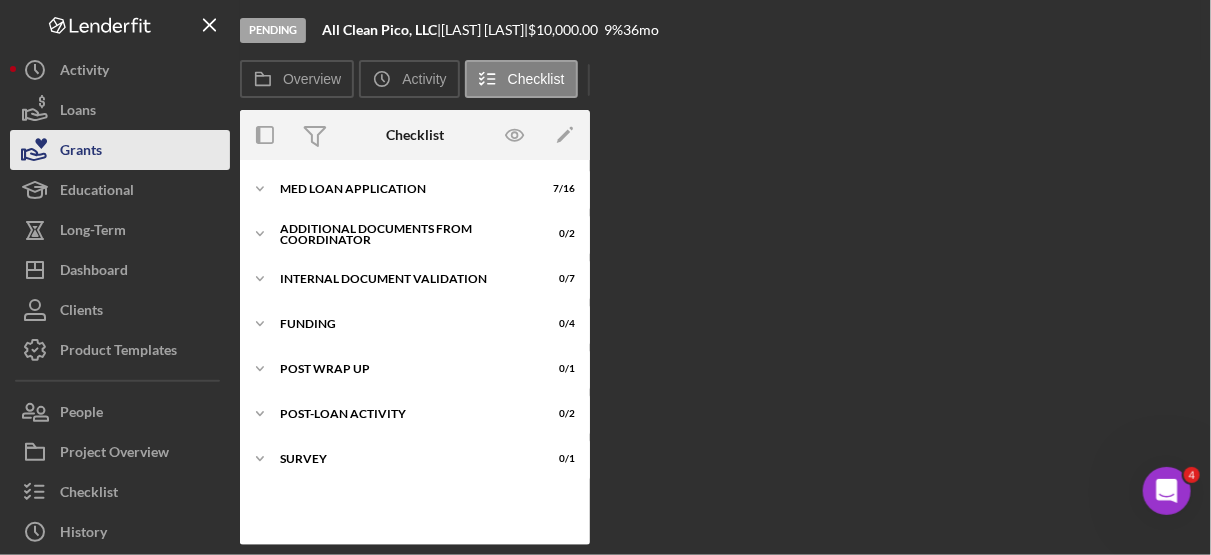 click on "Grants" at bounding box center [120, 150] 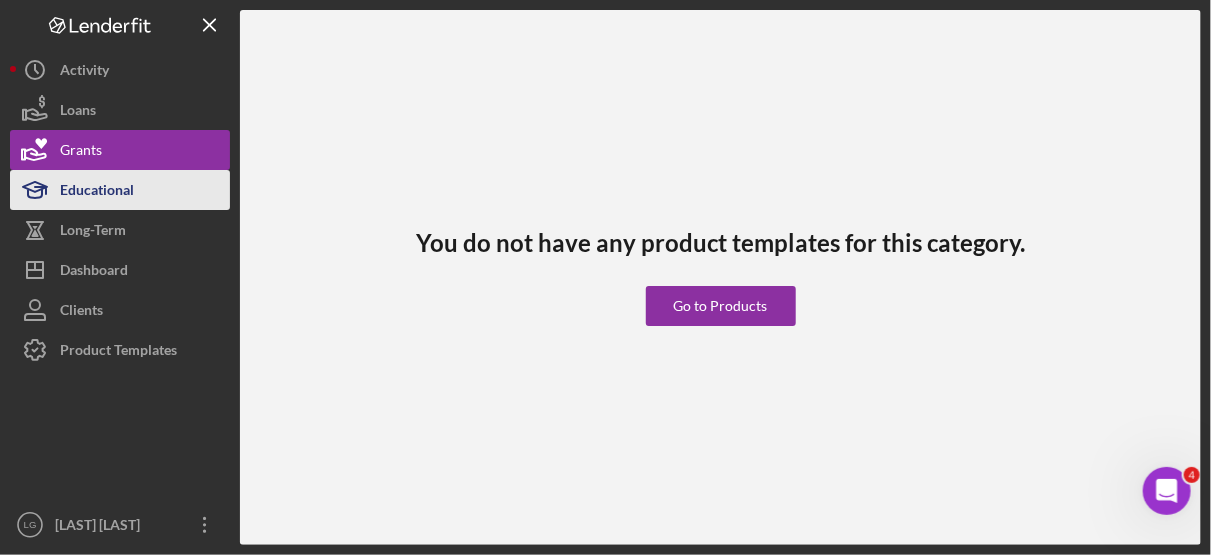 click on "Educational" at bounding box center [97, 192] 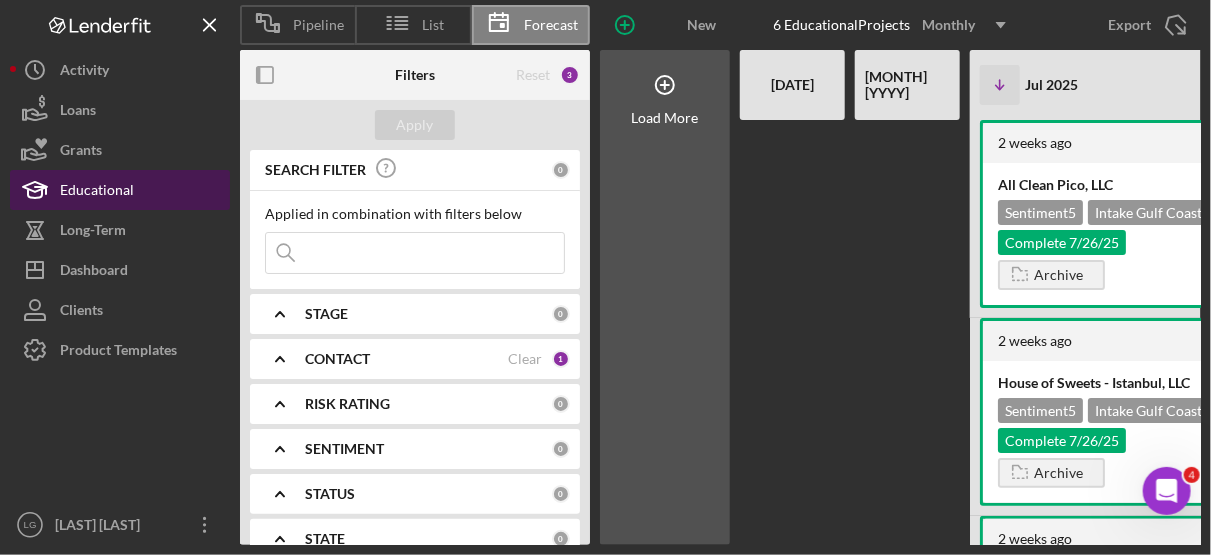 scroll, scrollTop: 0, scrollLeft: 680, axis: horizontal 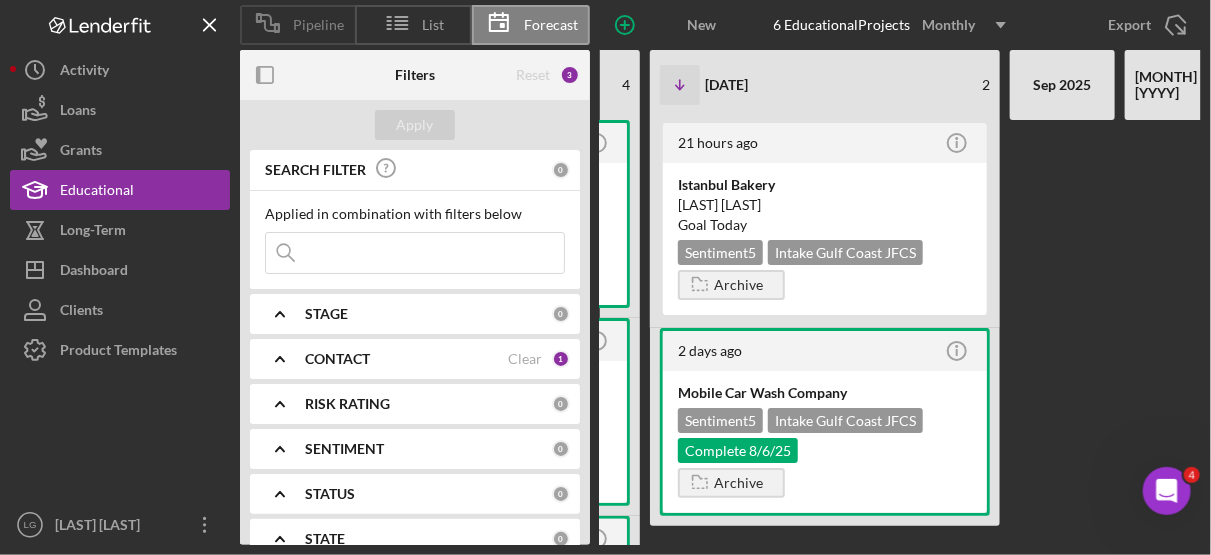 click on "Pipeline" at bounding box center [318, 25] 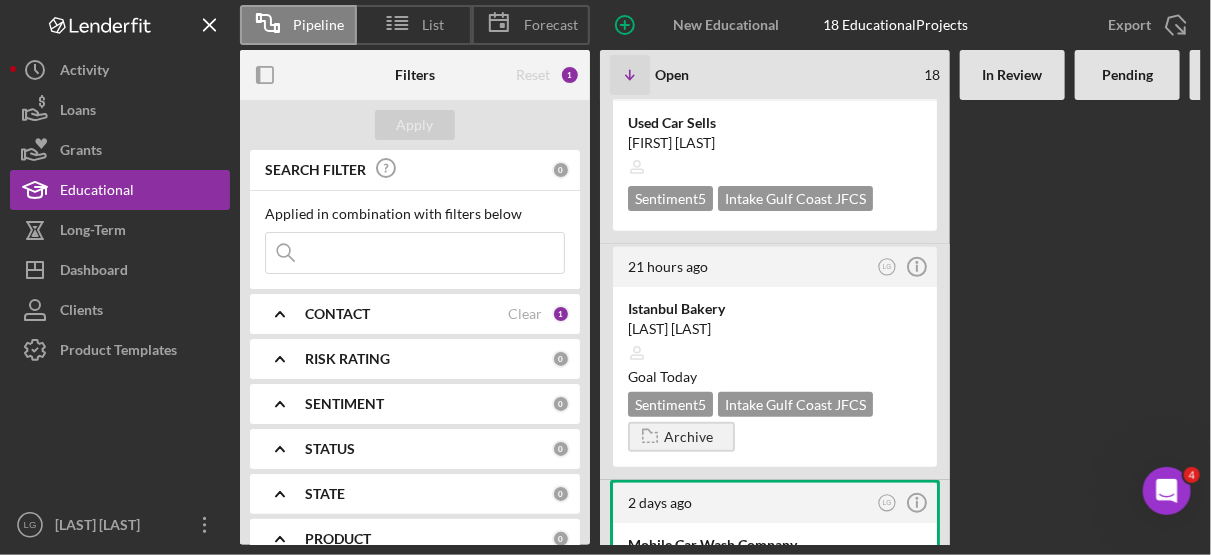 scroll, scrollTop: 0, scrollLeft: 0, axis: both 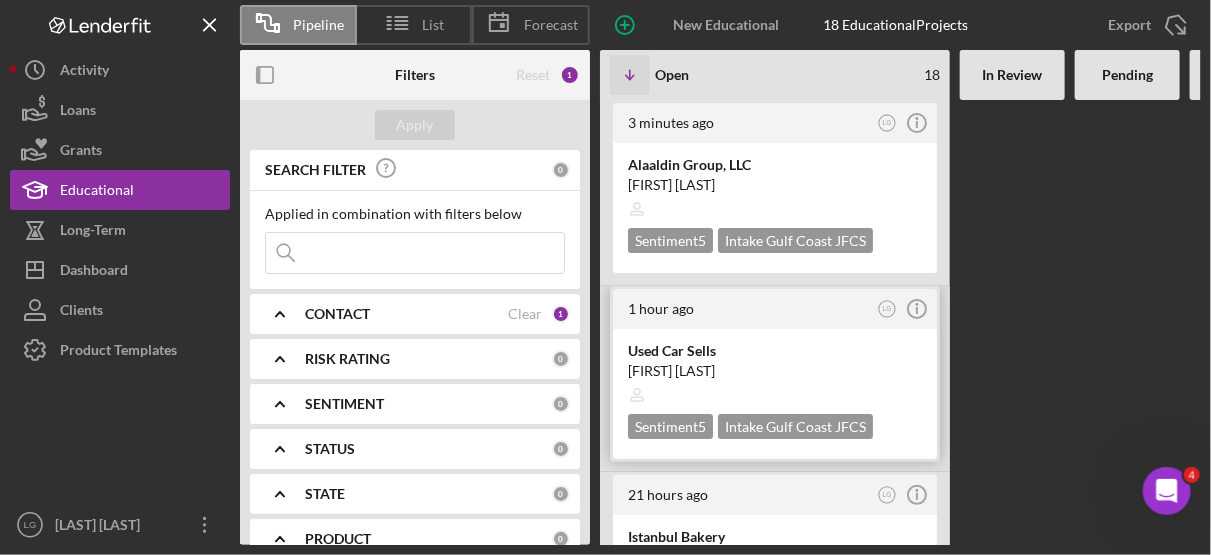click at bounding box center (775, 395) 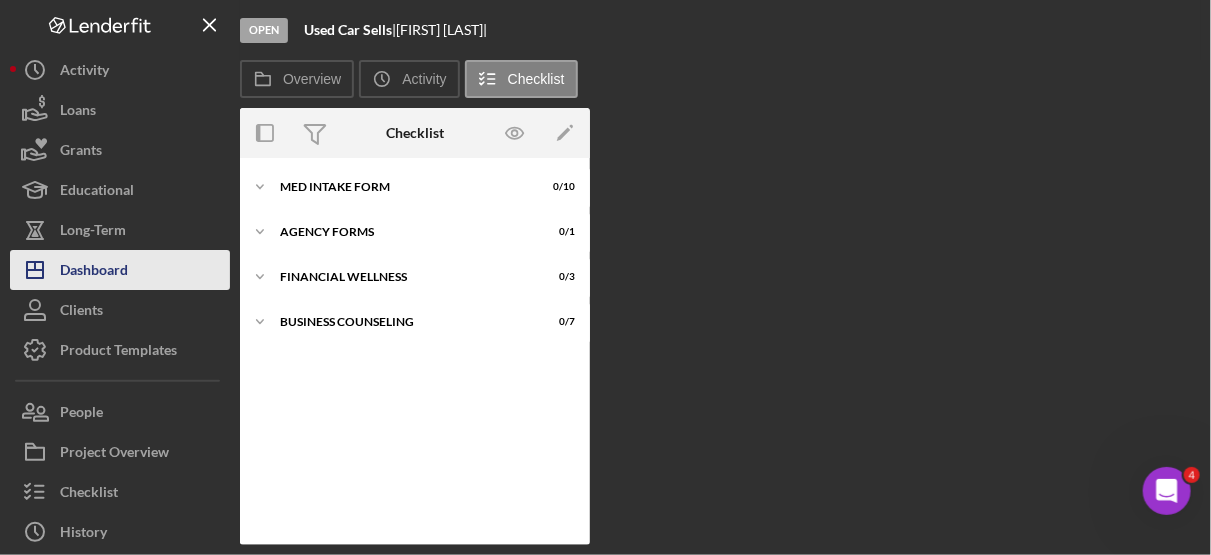 click on "Dashboard" at bounding box center (94, 272) 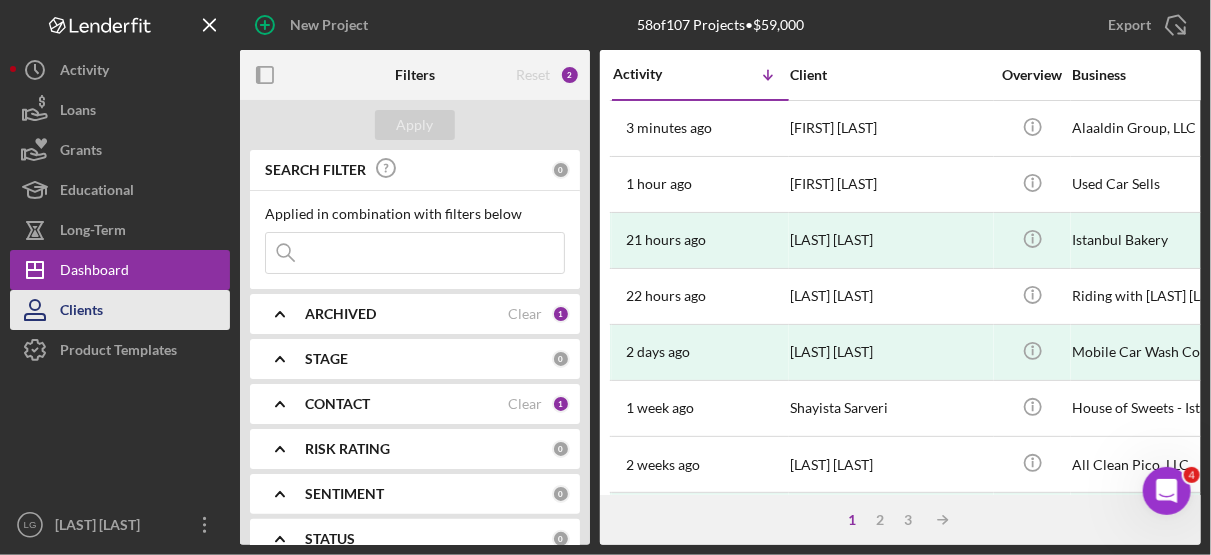 click on "Clients" at bounding box center (81, 312) 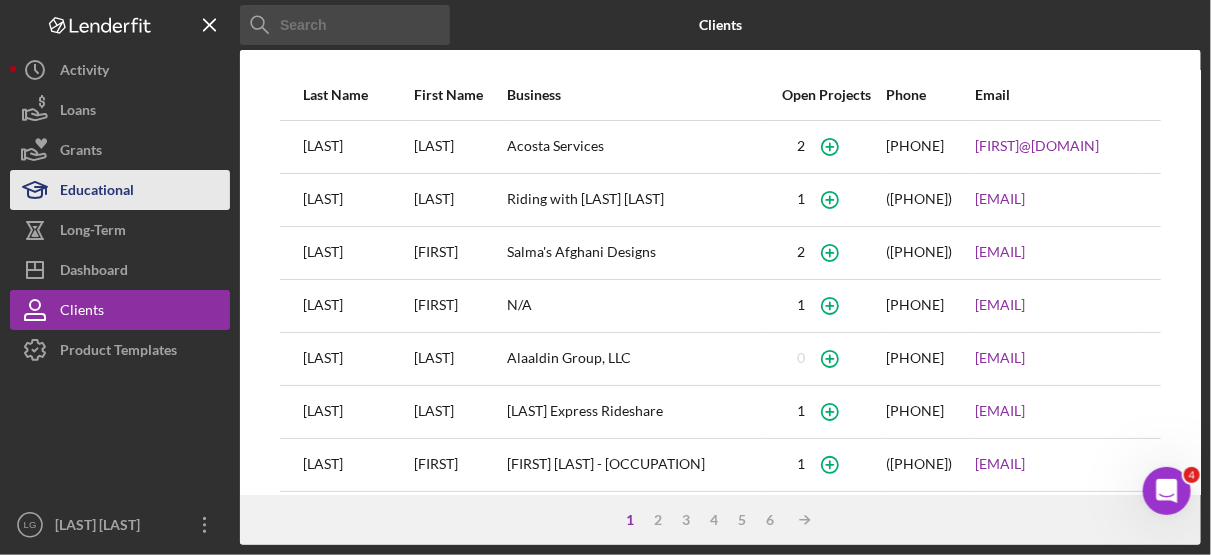 click on "Educational" at bounding box center (97, 192) 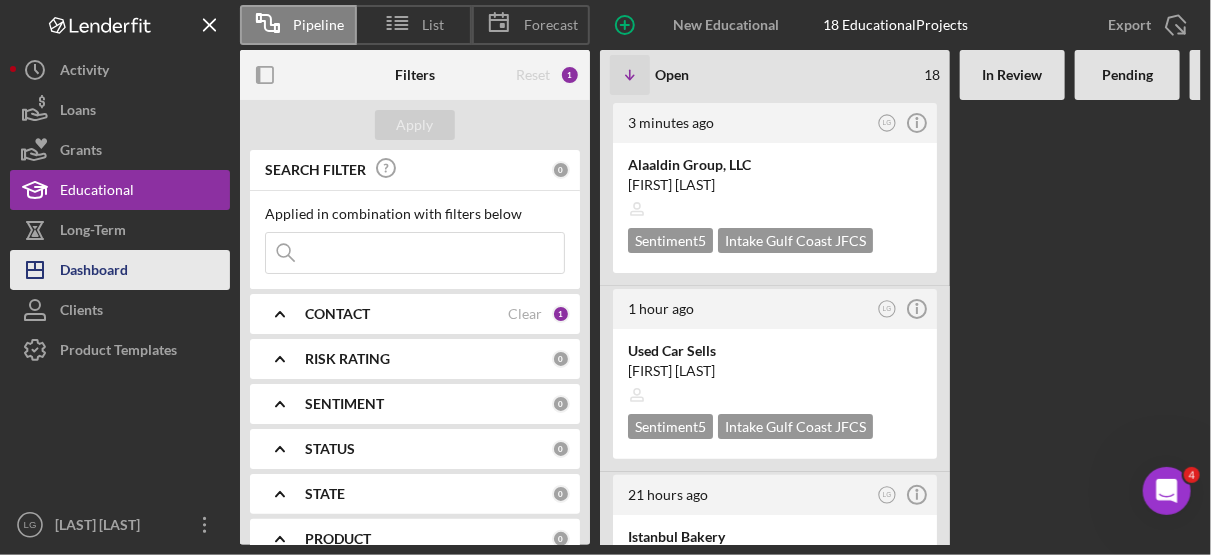 click on "Dashboard" at bounding box center [94, 272] 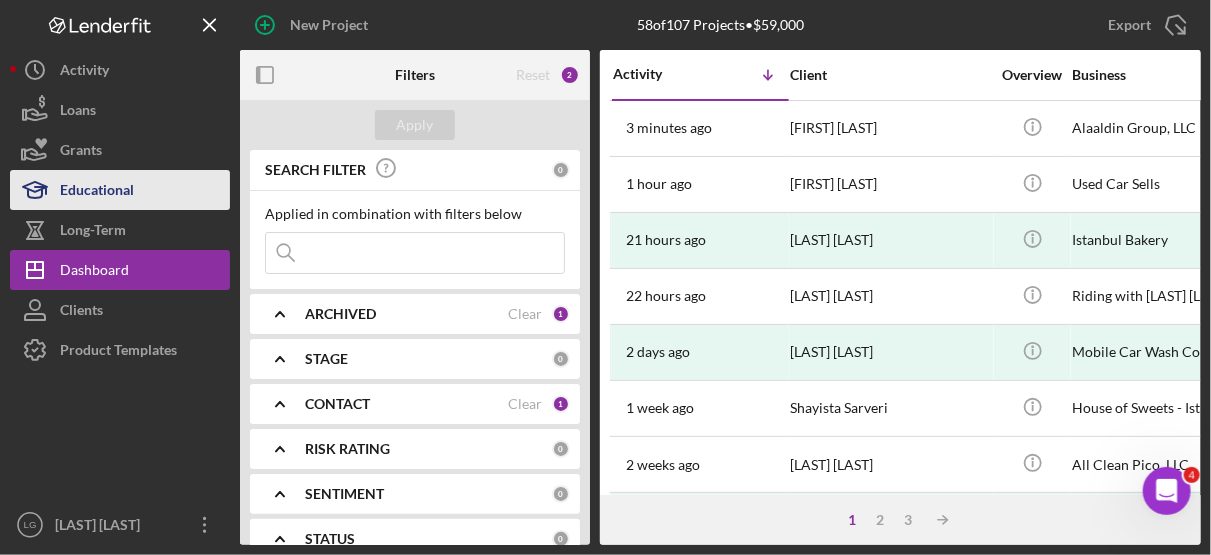 click on "Educational" at bounding box center (97, 192) 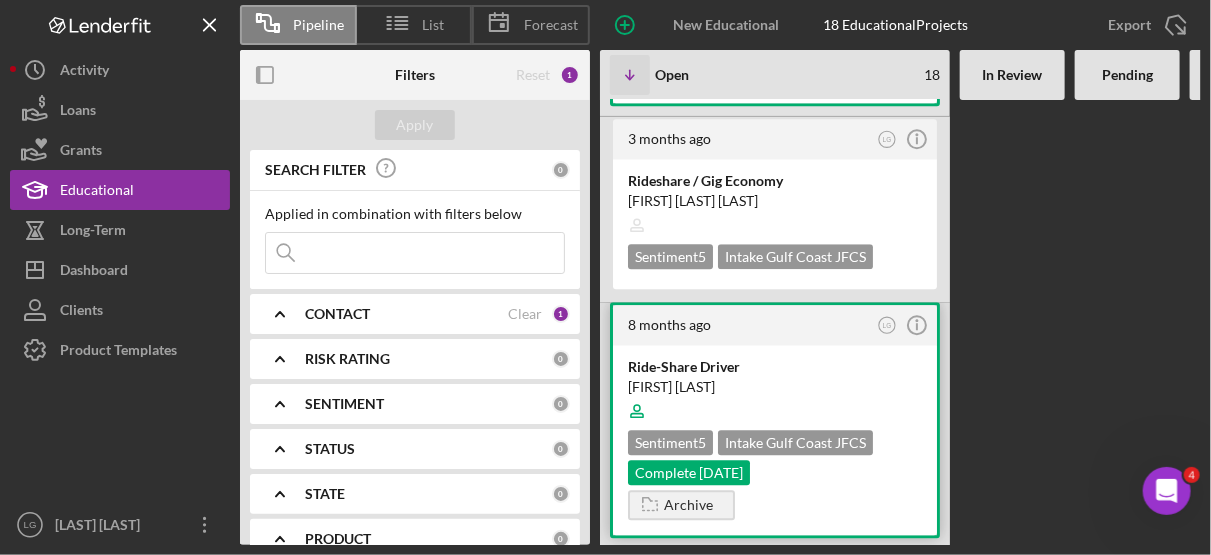 scroll, scrollTop: 1980, scrollLeft: 0, axis: vertical 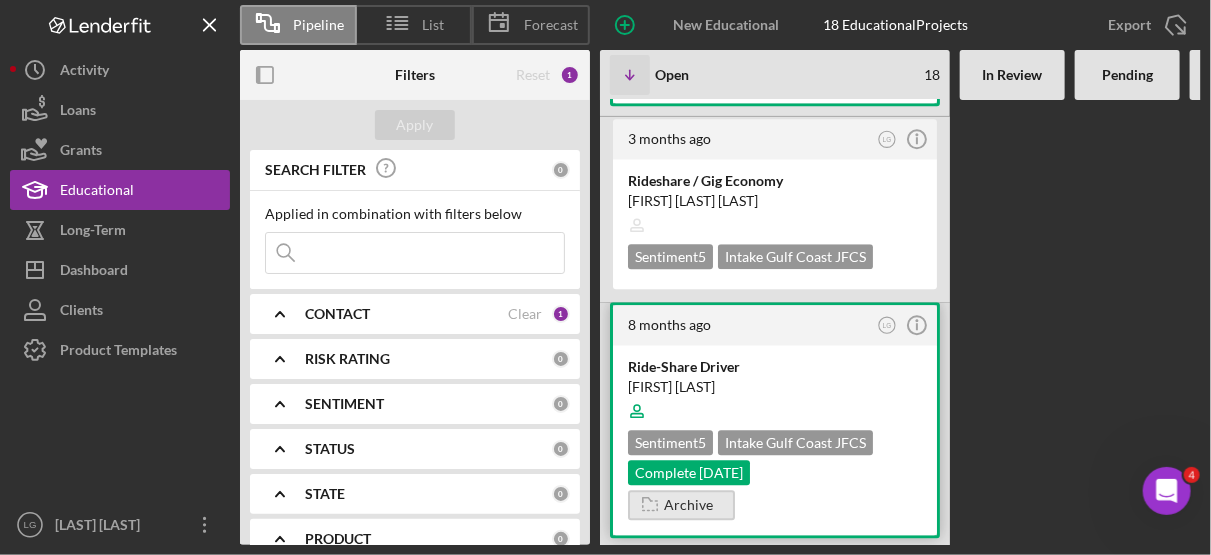 click on "Archive" at bounding box center (688, 505) 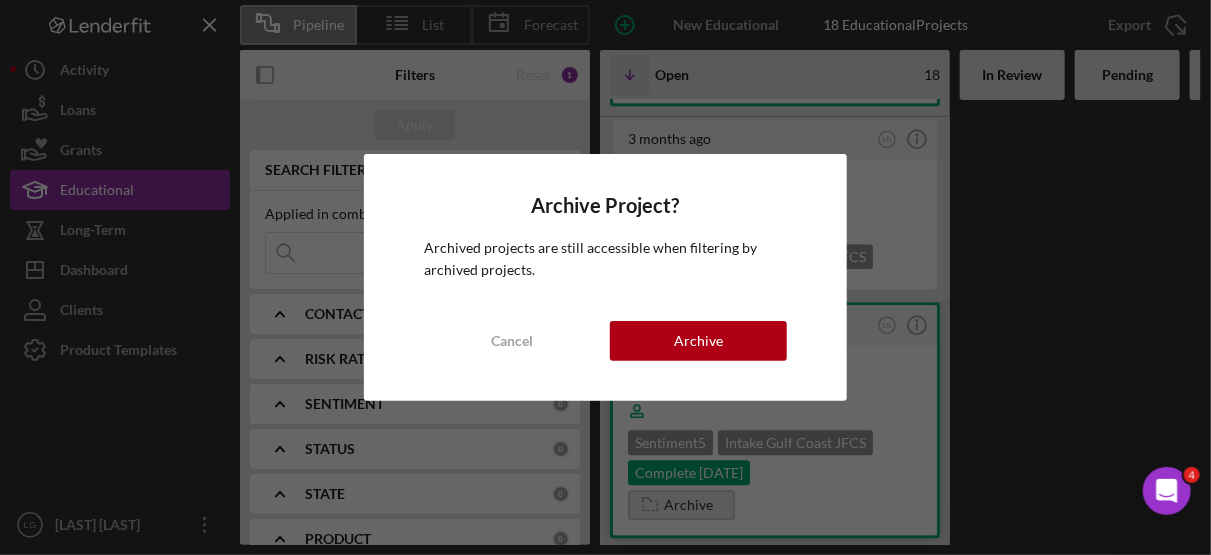 click on "Archive" at bounding box center (698, 341) 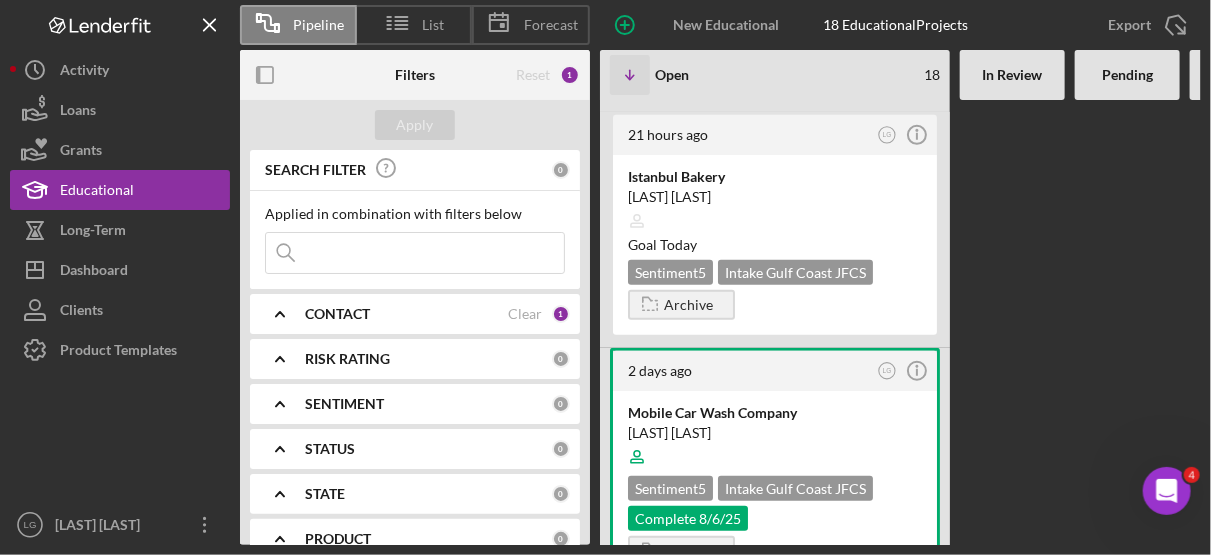 scroll, scrollTop: 427, scrollLeft: 0, axis: vertical 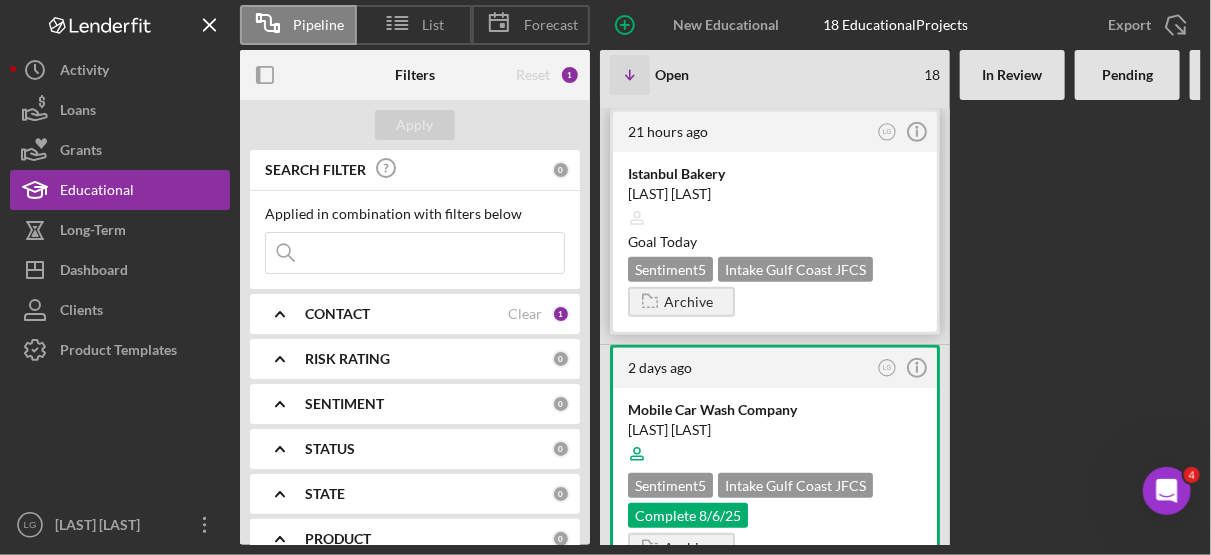 click on "Sentiment  5" at bounding box center (670, 269) 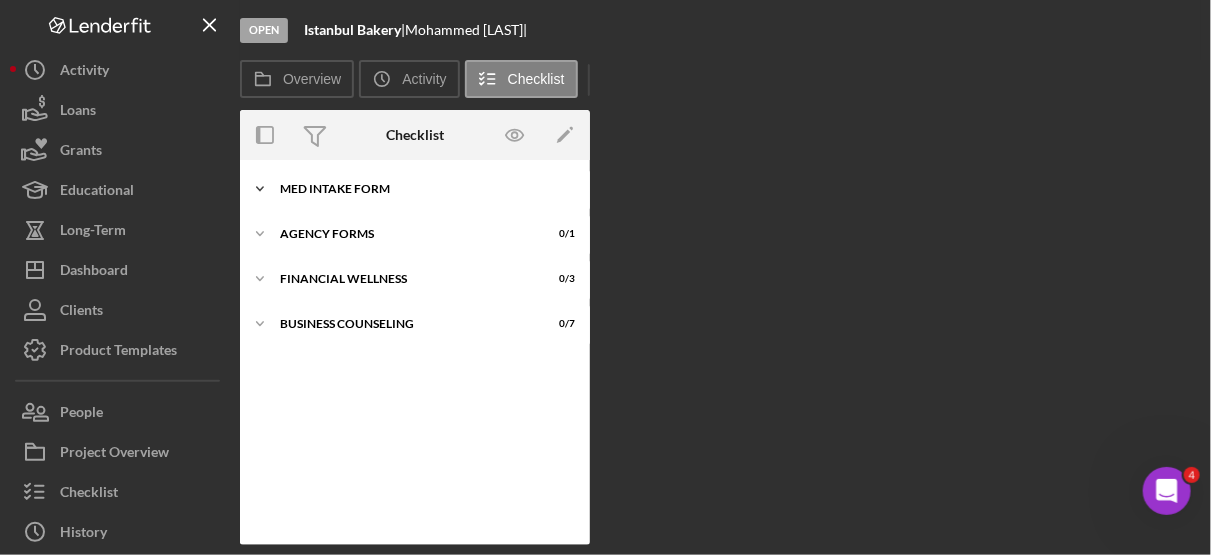 click on "MED Intake Form" at bounding box center [422, 189] 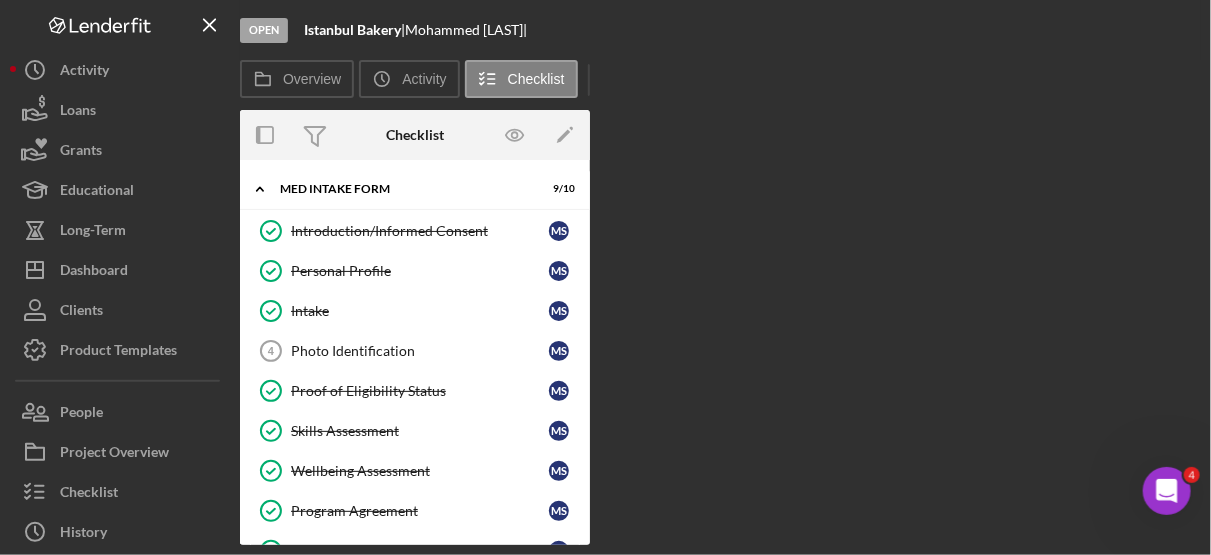 scroll, scrollTop: 212, scrollLeft: 0, axis: vertical 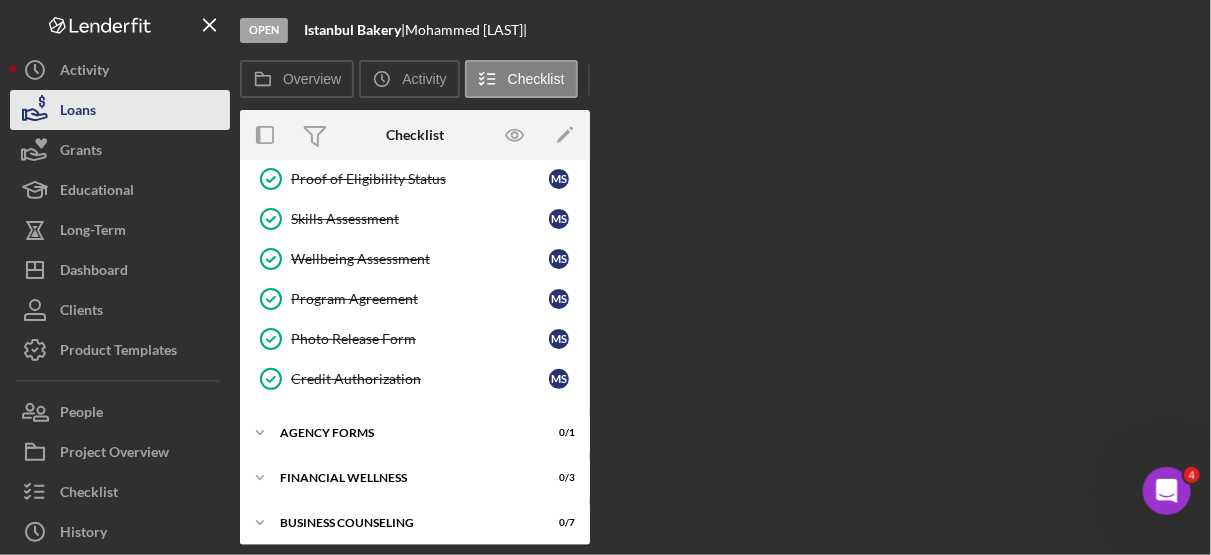 click on "Loans" at bounding box center [78, 112] 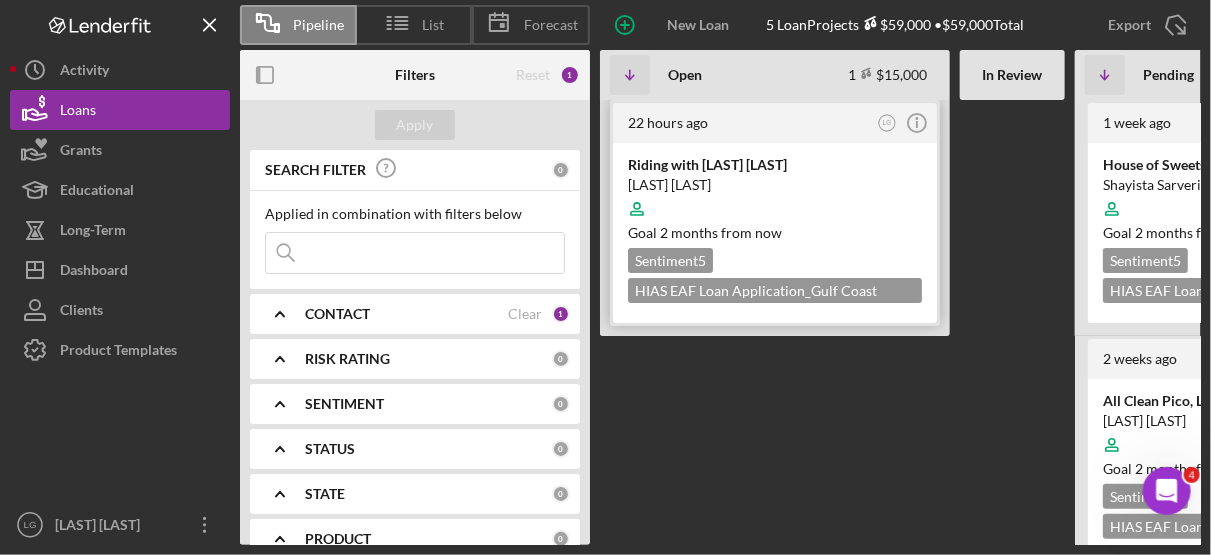 click at bounding box center (775, 209) 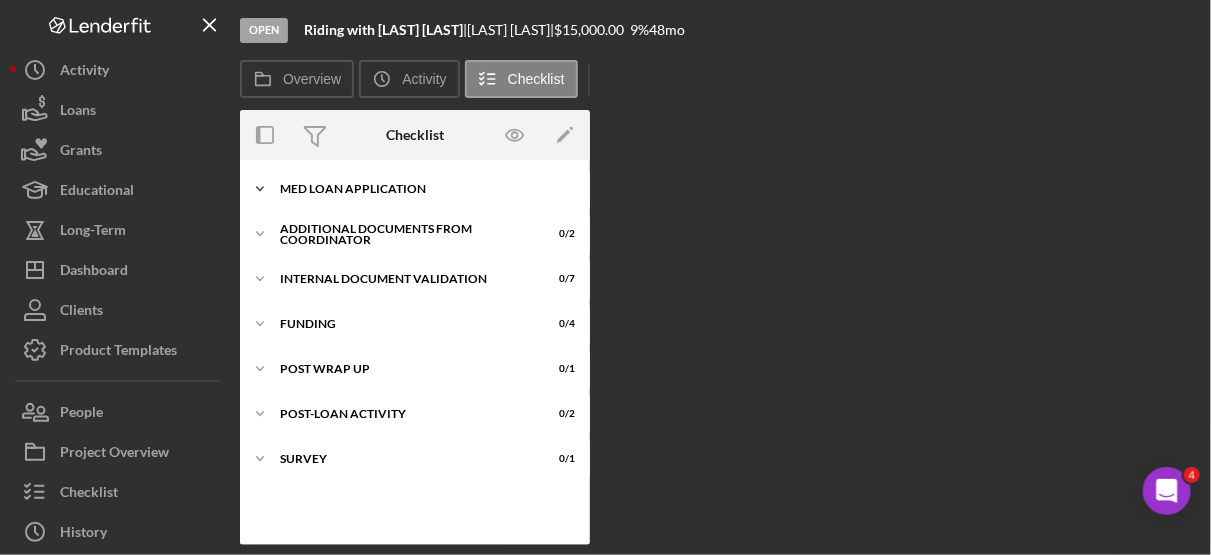click on "MED Loan Application" at bounding box center [422, 189] 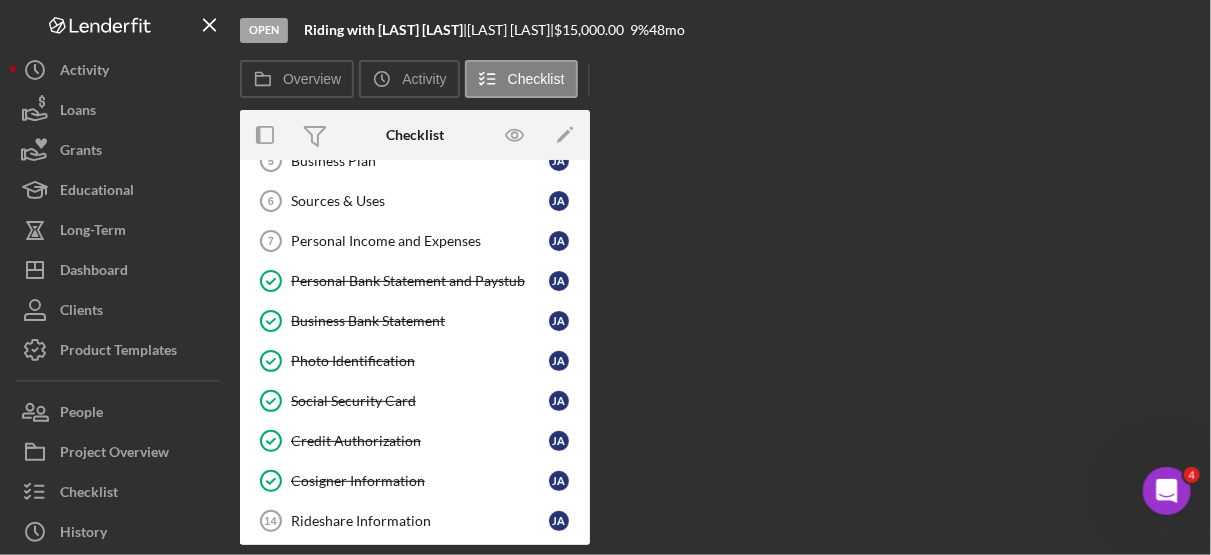 scroll, scrollTop: 238, scrollLeft: 0, axis: vertical 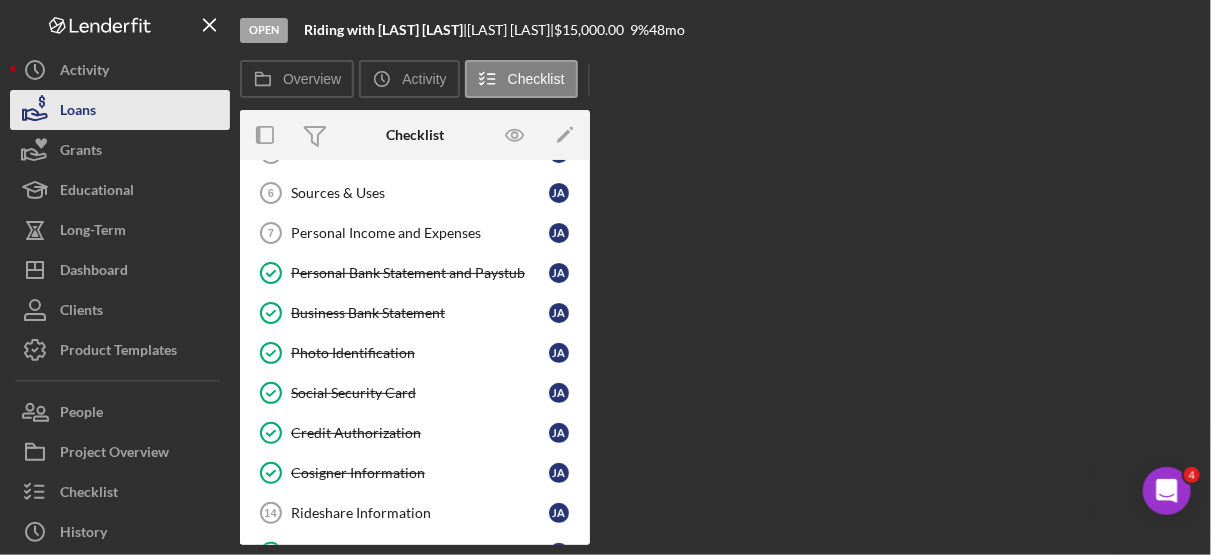 click on "Loans" at bounding box center [78, 112] 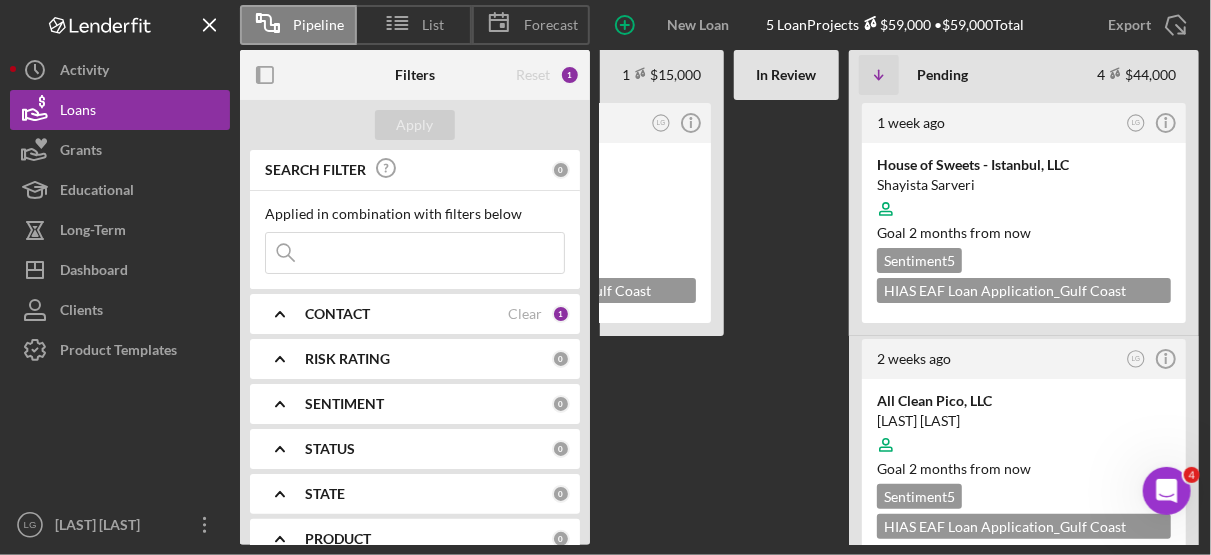 scroll, scrollTop: 0, scrollLeft: 463, axis: horizontal 